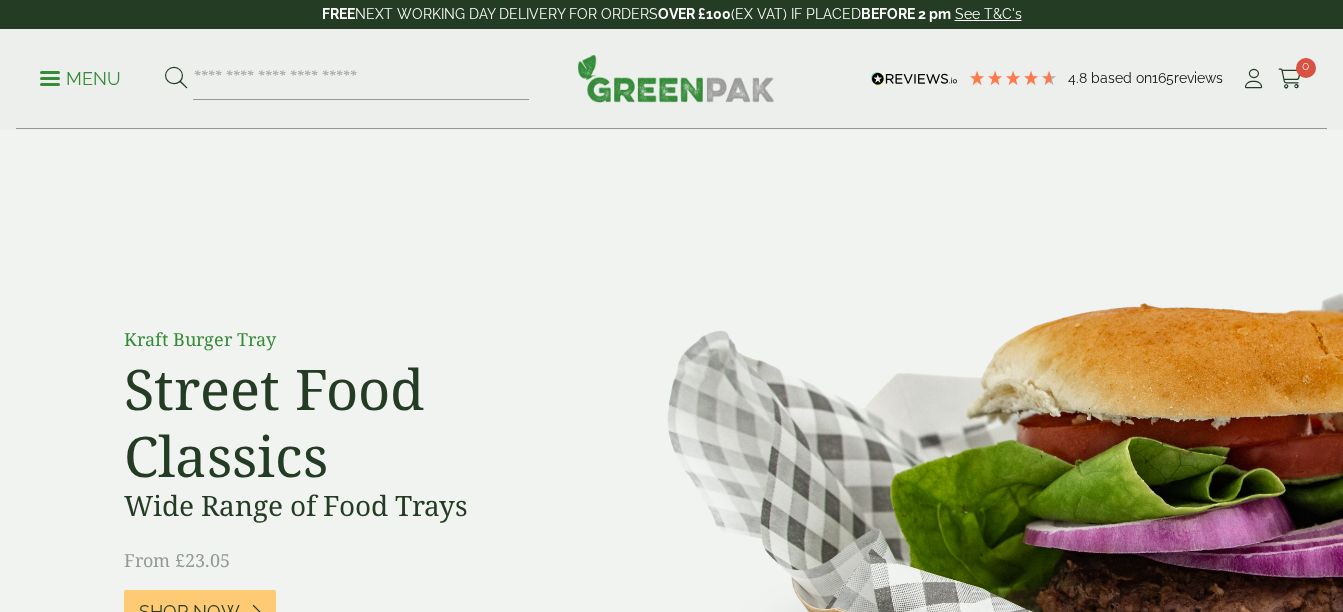 scroll, scrollTop: 0, scrollLeft: 0, axis: both 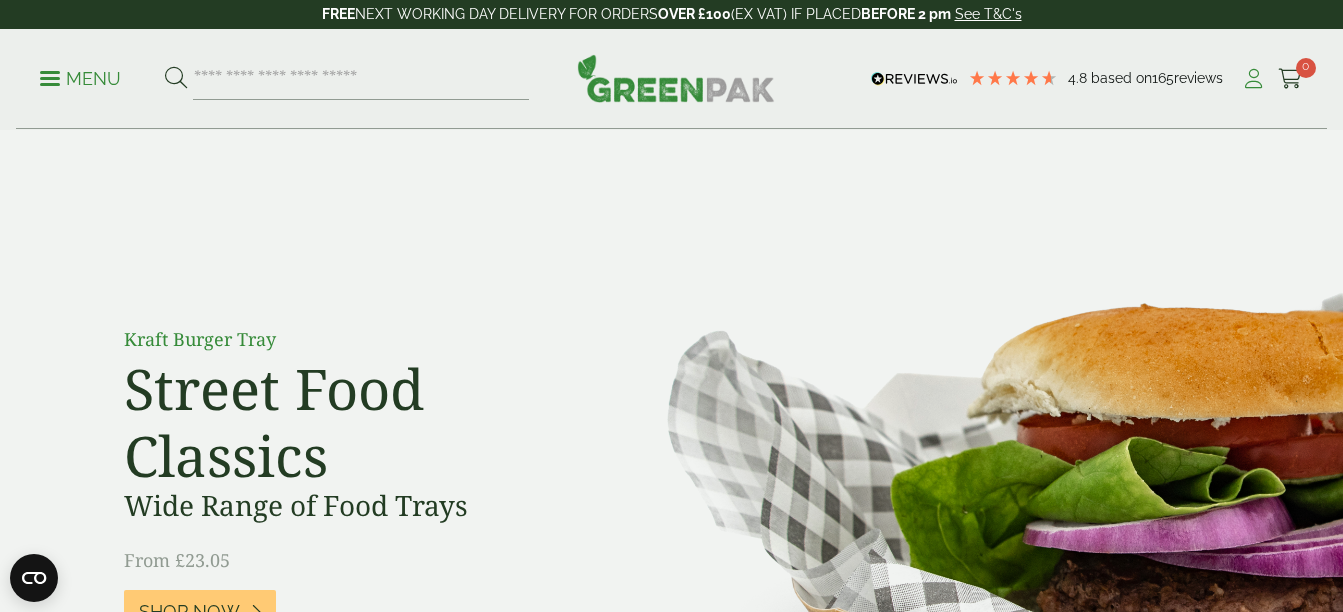 click at bounding box center [1253, 79] 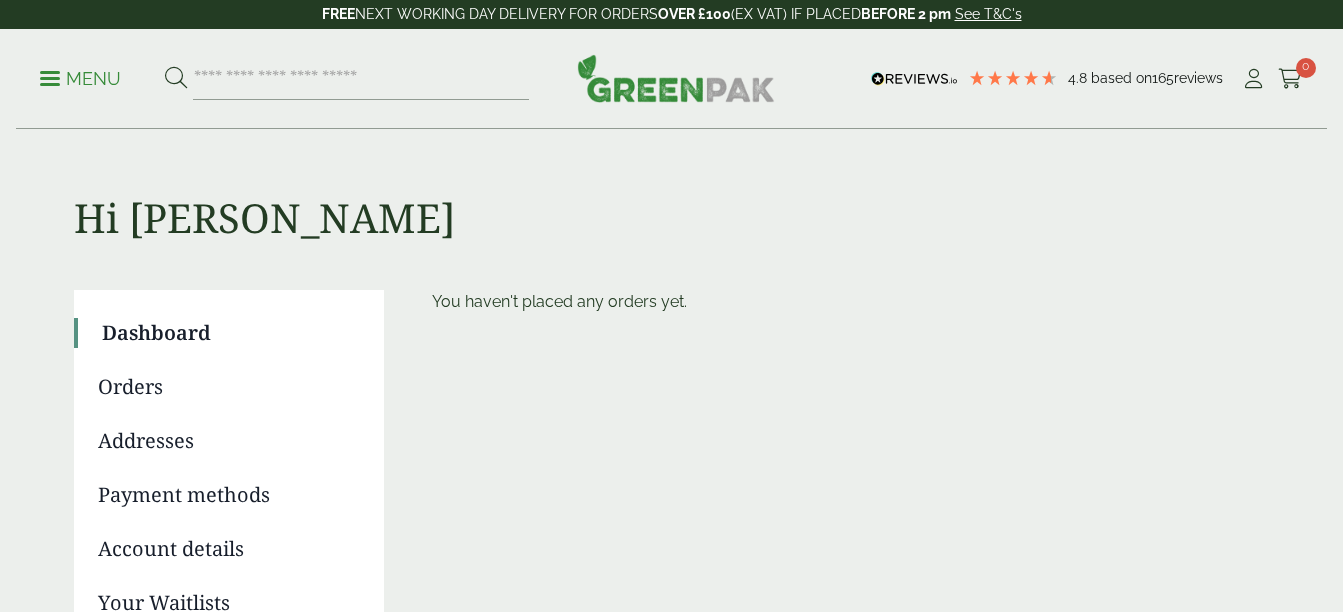 scroll, scrollTop: 0, scrollLeft: 0, axis: both 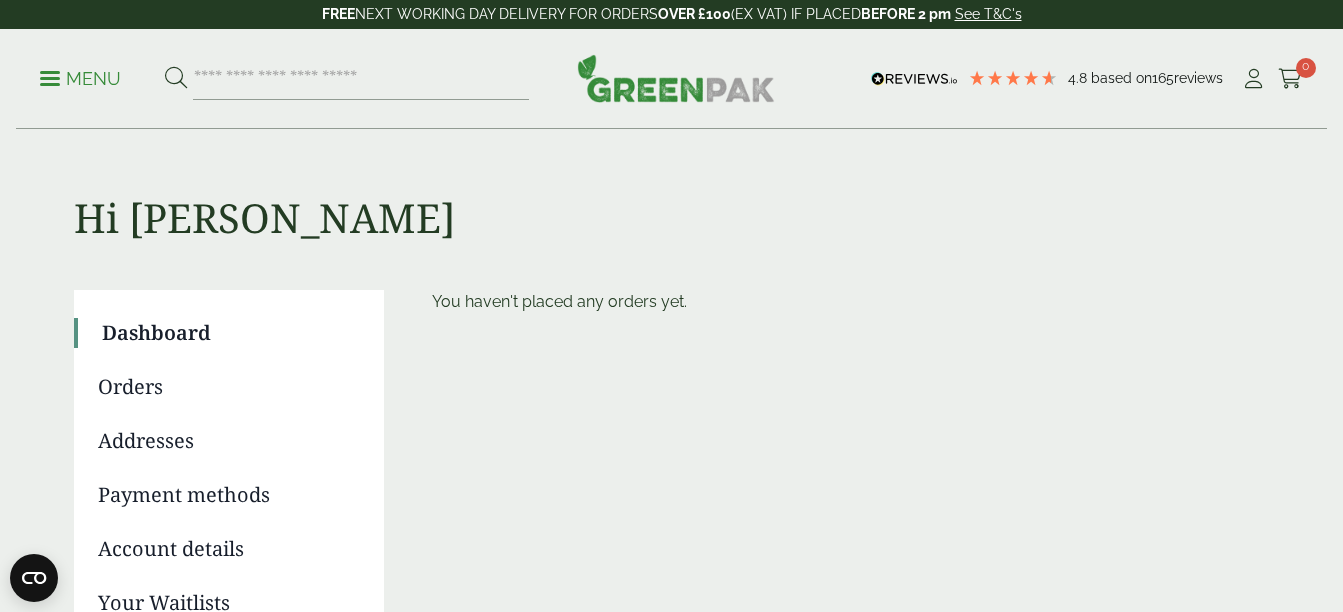 click on "Menu" at bounding box center [284, 79] 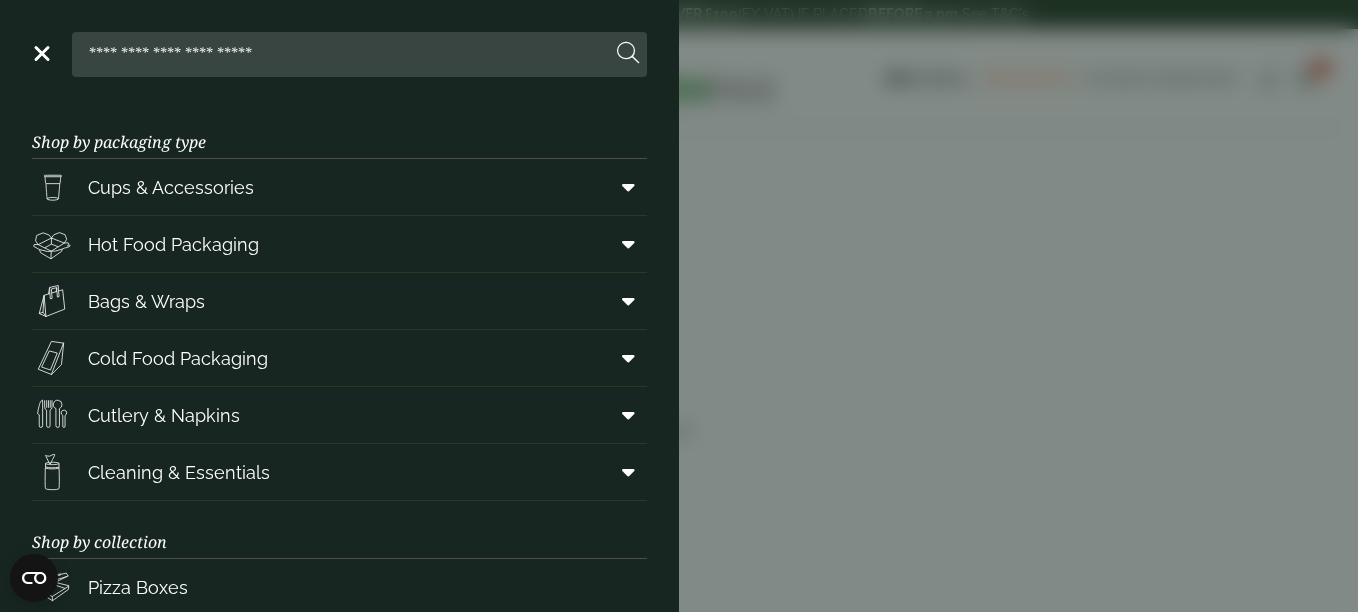 click on "Close
Shop by packaging type
Cups & Accessories
Hot Drink Paper Cups
Smoothie Cups
Pint & Half Pint Glasses
Hiball Glasses
Shot Glasses
Stemmed Glasses
Tumblers Glasses
Carafes & Jugs
In-cup Drinks
Coca Cola Cups
Green Effect
Single Wall Cups
Hot Food Packaging
Food Trays
Hotdog Trays
Deli Boxes
On The Go Boxes
Chicken Boxes
Clamshell Boxes
Burger Boxes
Pizza Boxes
Kraft Bowls" at bounding box center (679, 306) 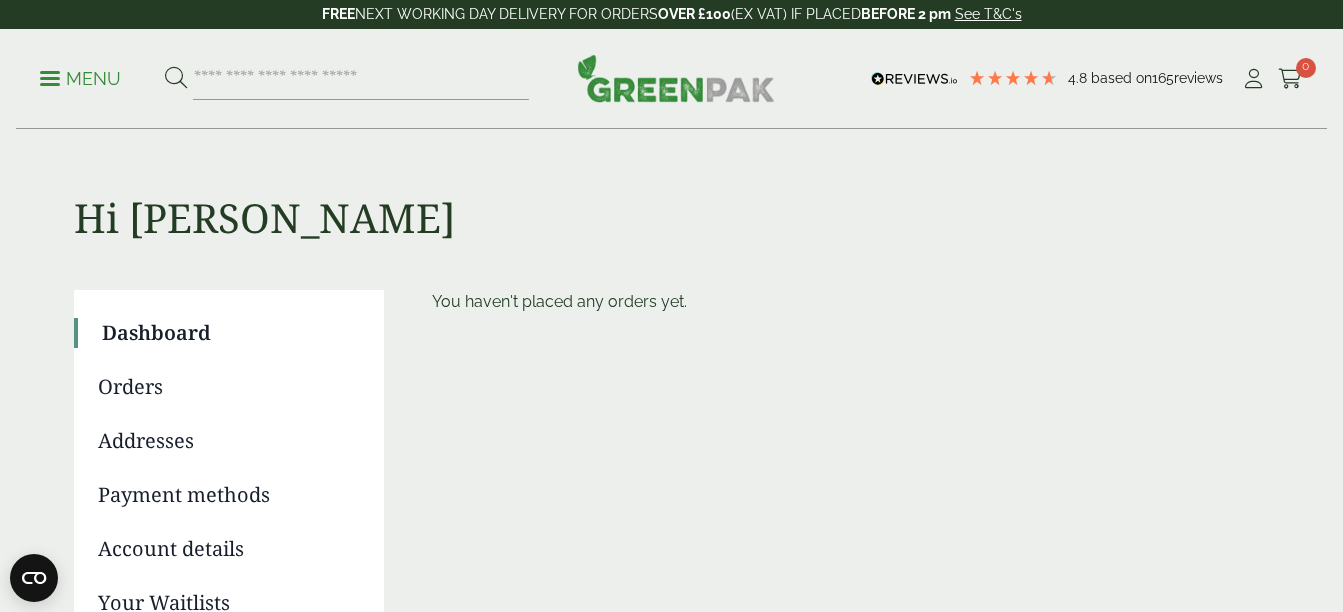 click on "Addresses" at bounding box center (227, 441) 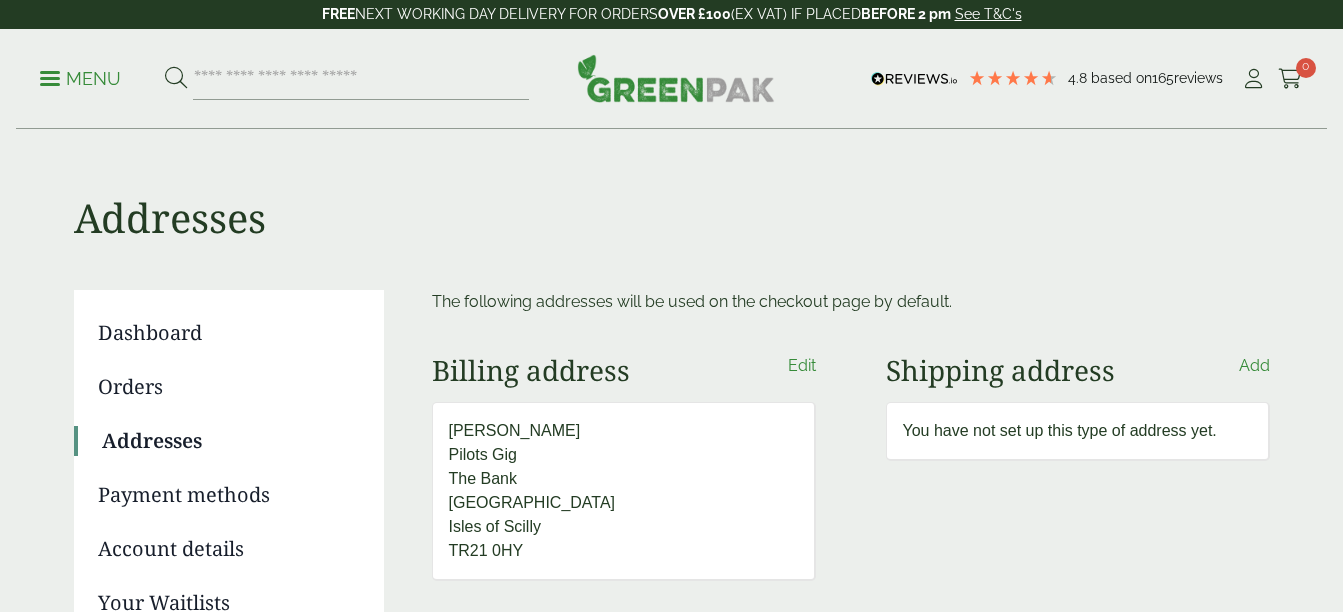 scroll, scrollTop: 0, scrollLeft: 0, axis: both 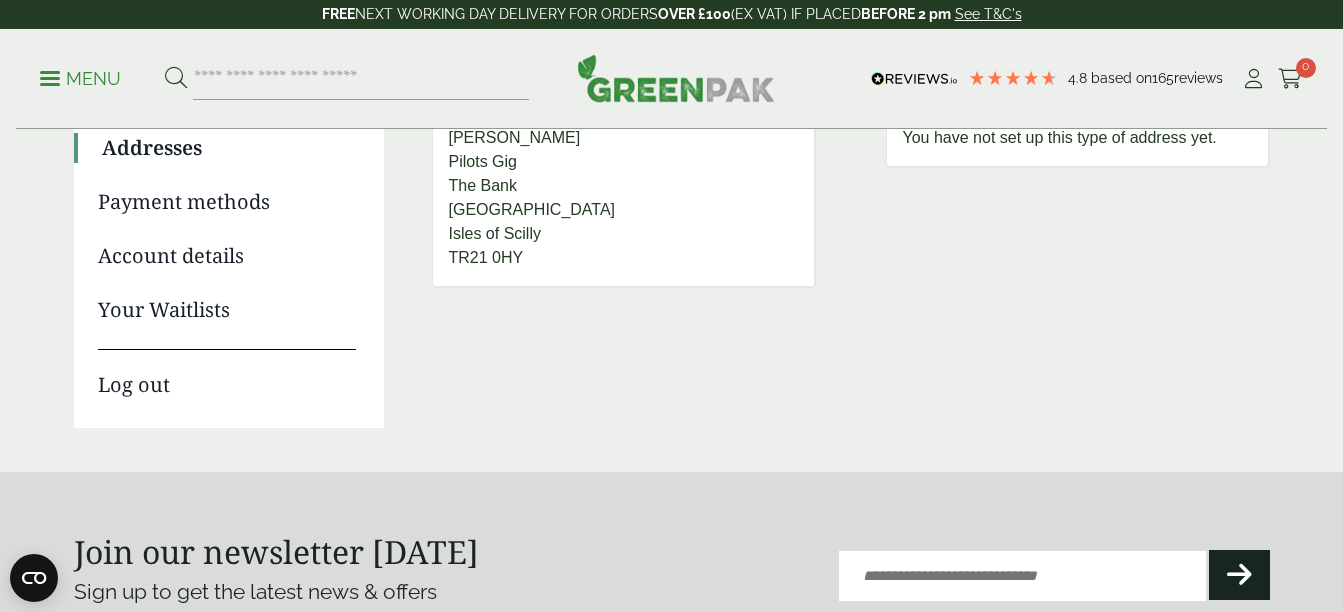 click on "Email (Required)" at bounding box center (1022, 576) 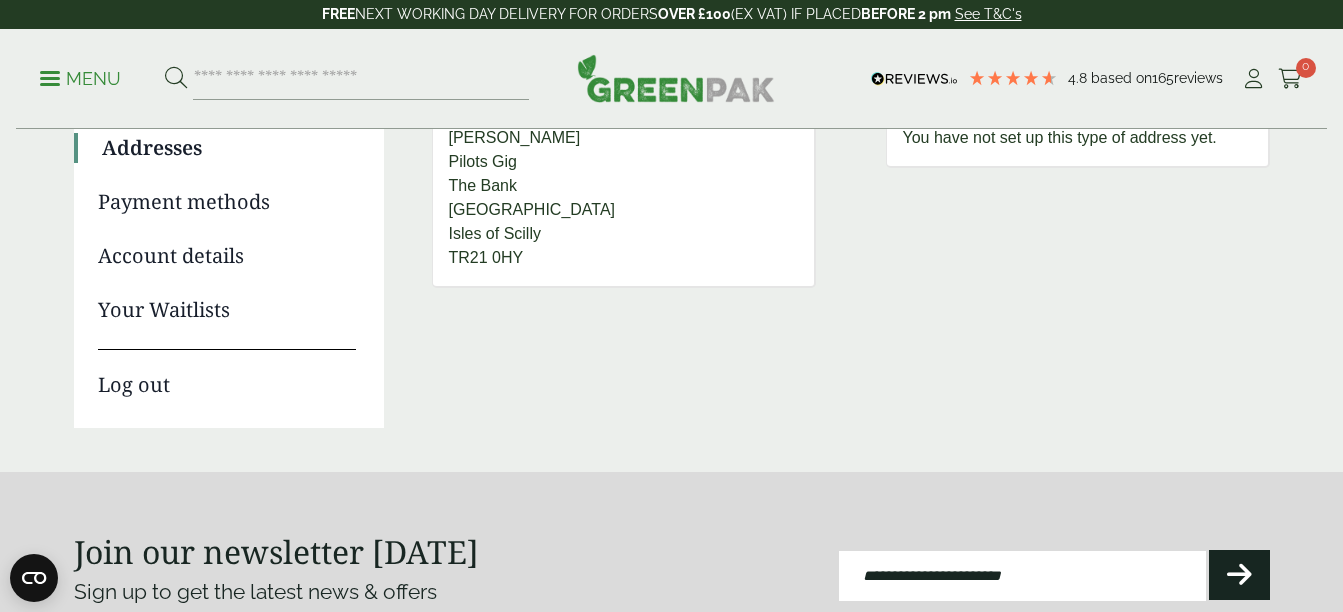 type on "**********" 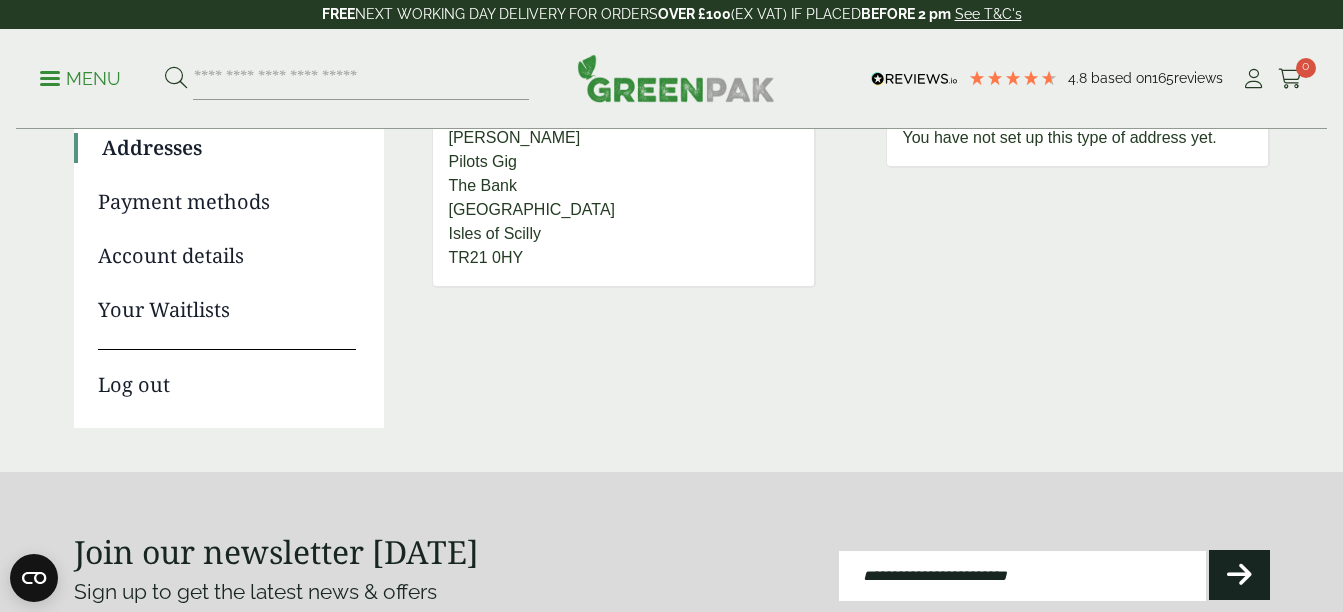 drag, startPoint x: 1122, startPoint y: 568, endPoint x: 774, endPoint y: 569, distance: 348.00143 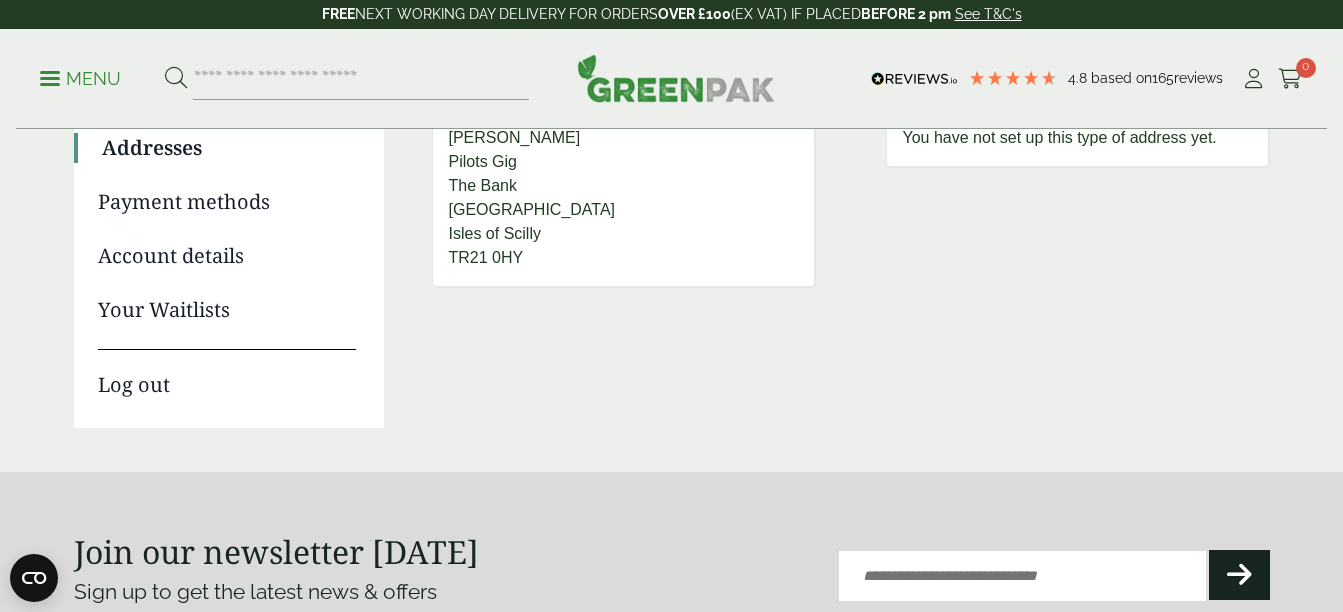 click on "Account details" at bounding box center [227, 256] 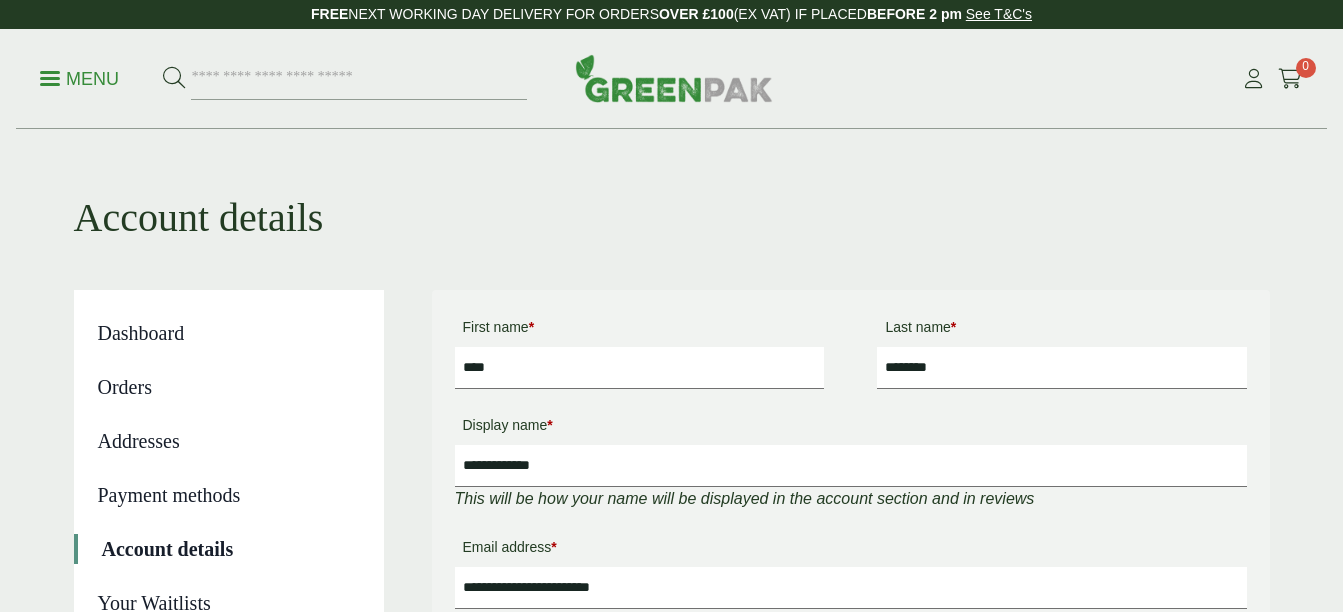 scroll, scrollTop: 0, scrollLeft: 0, axis: both 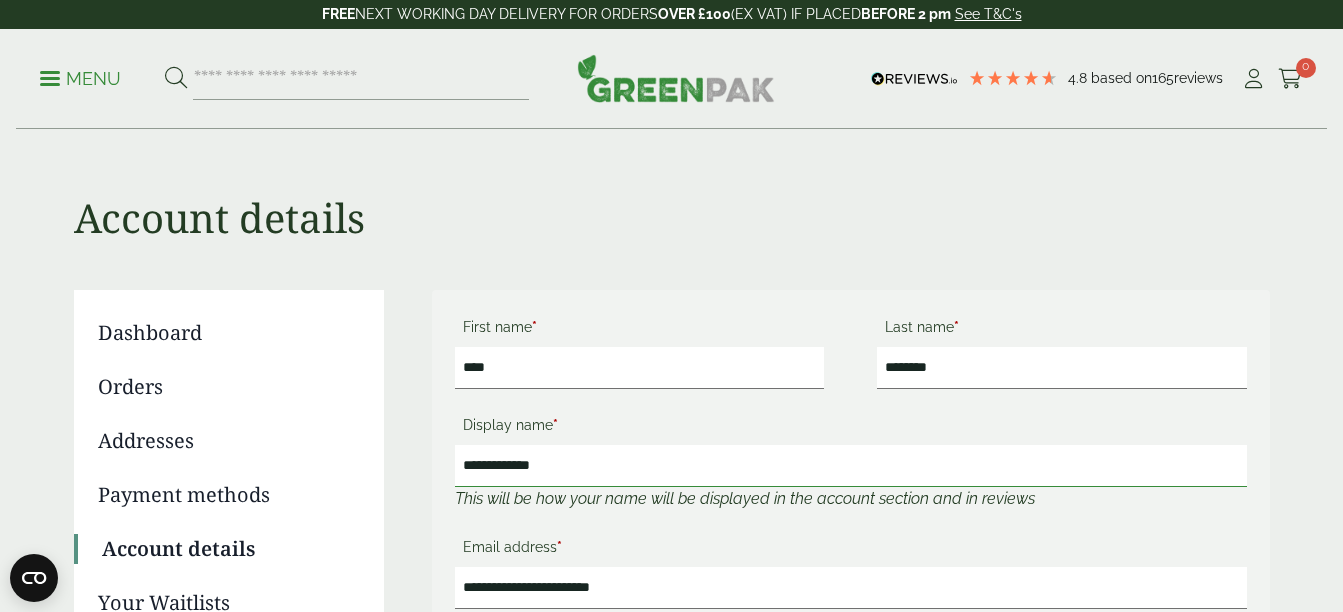 click on "**********" at bounding box center (851, 466) 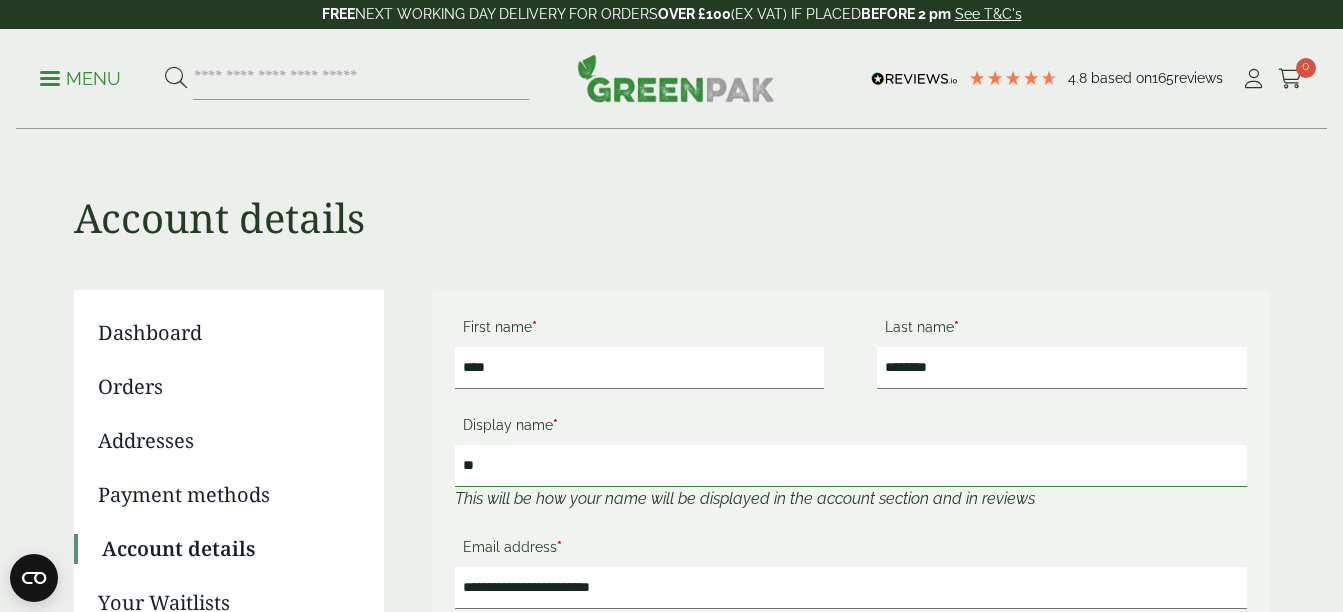 type on "*" 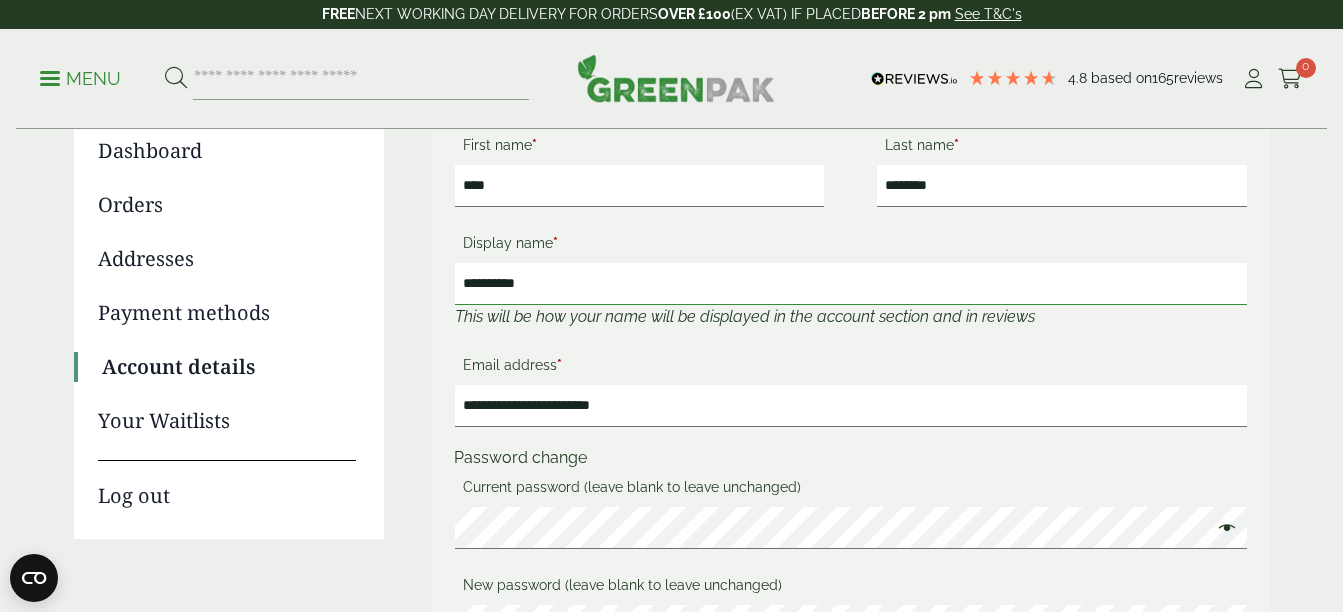 scroll, scrollTop: 200, scrollLeft: 0, axis: vertical 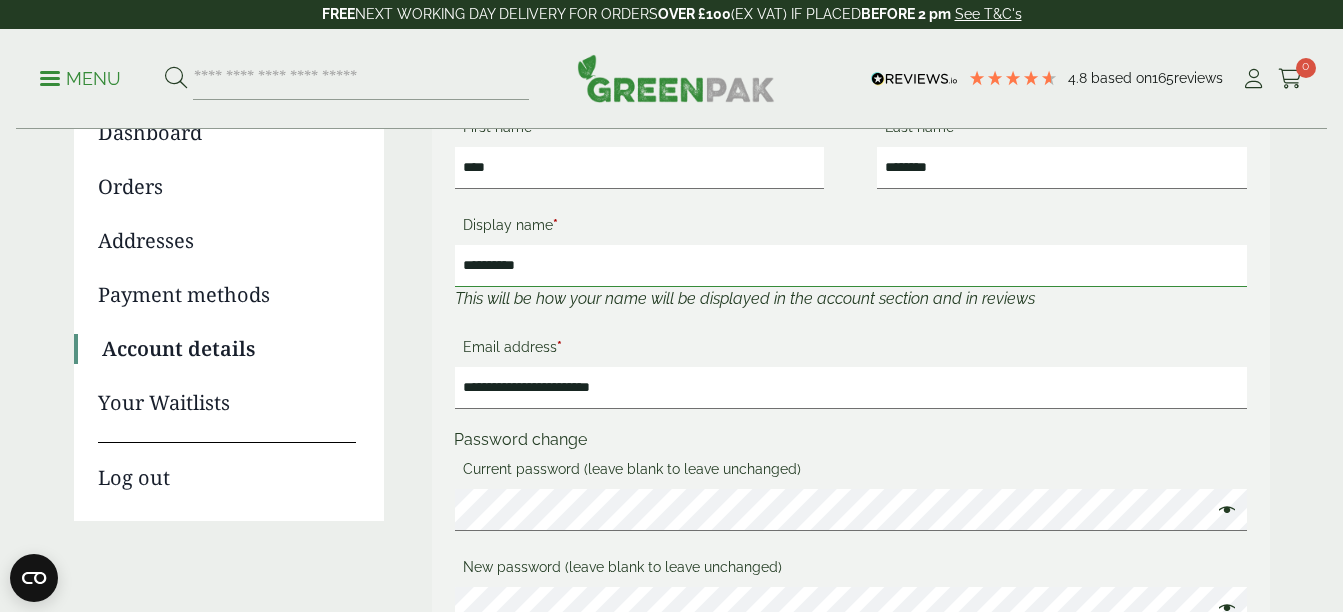 type on "**********" 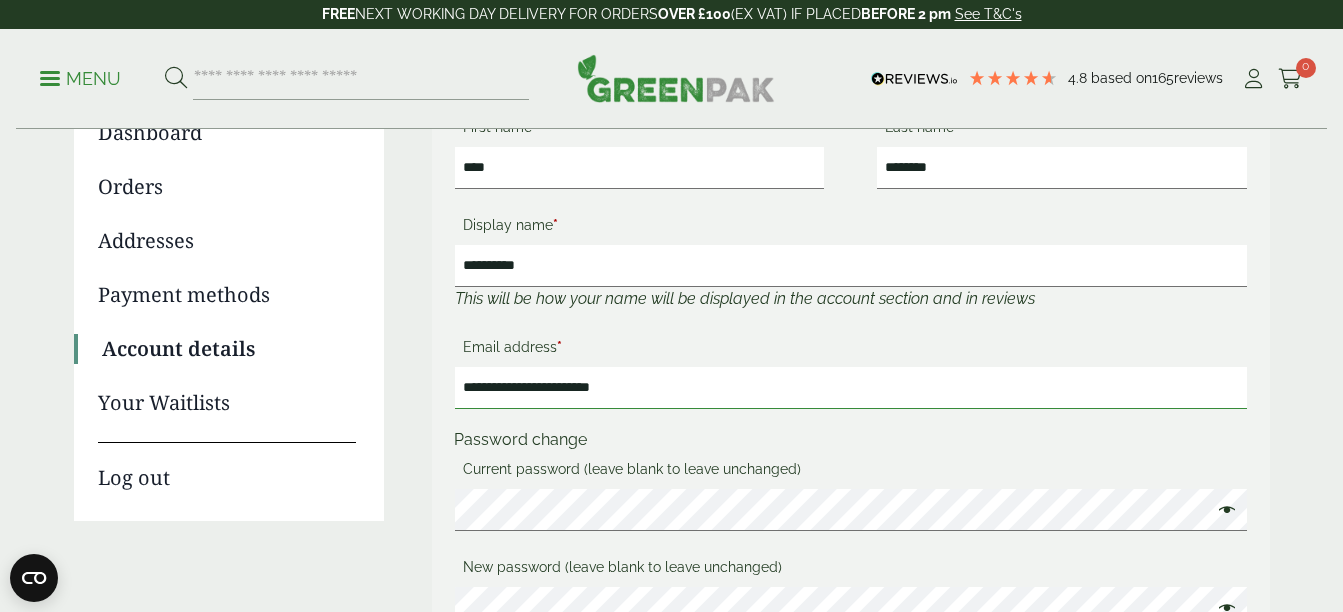 drag, startPoint x: 723, startPoint y: 380, endPoint x: 288, endPoint y: 351, distance: 435.9656 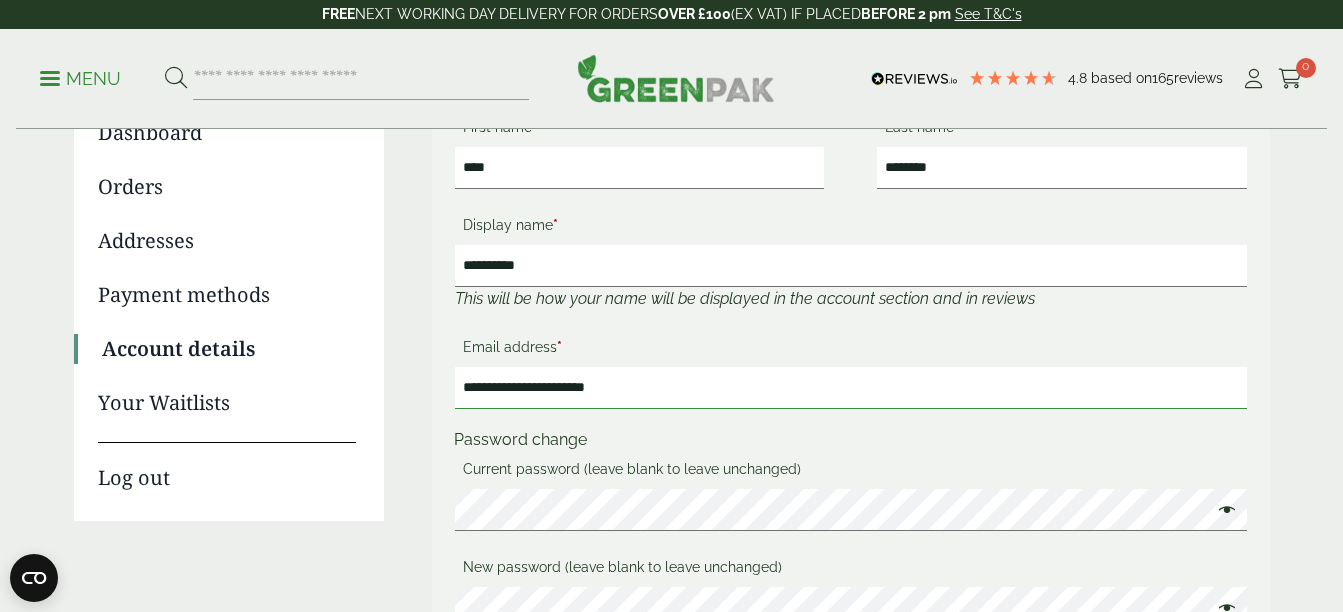 type on "**********" 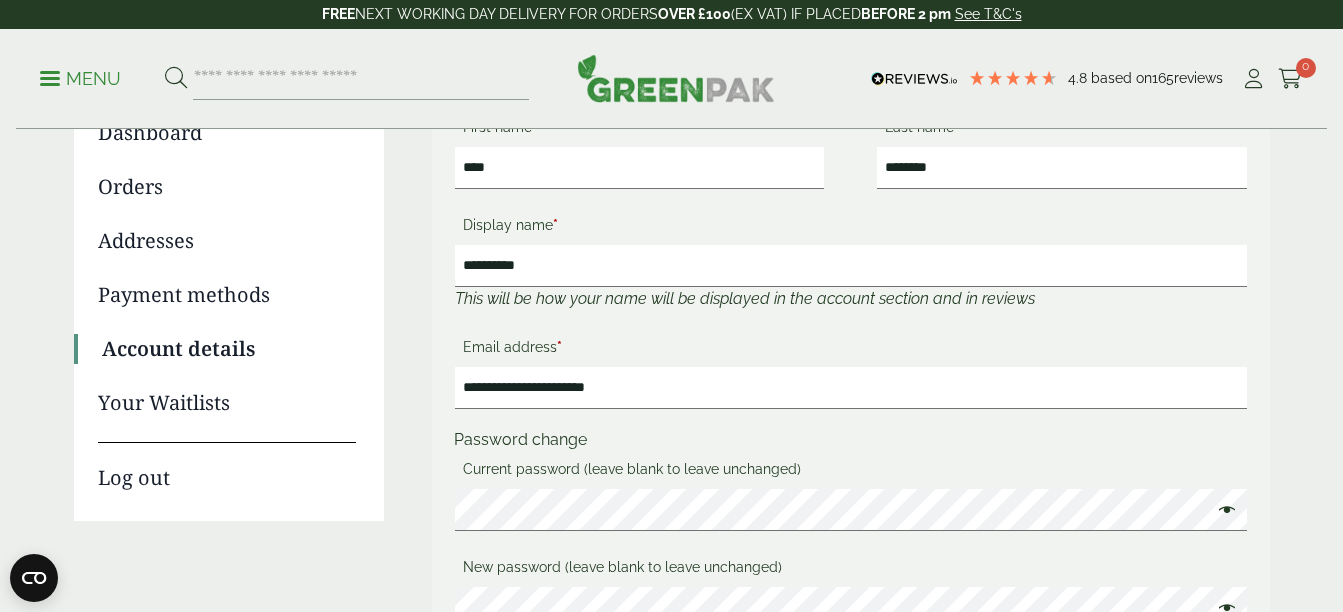 click at bounding box center (1222, 512) 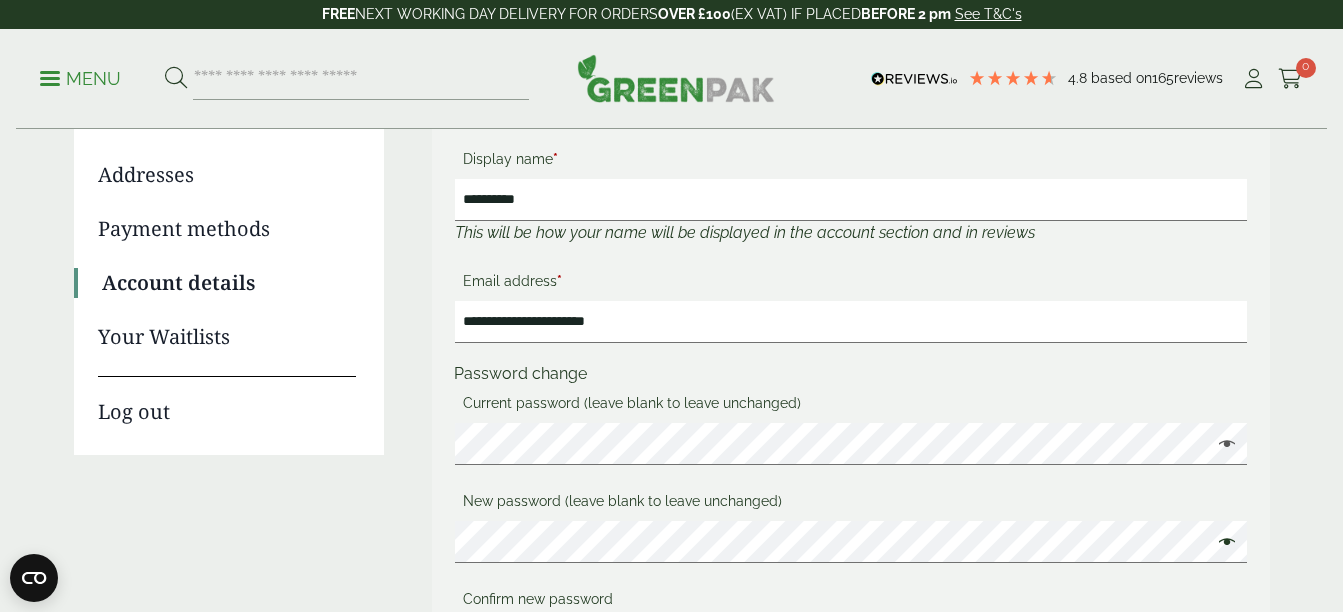 scroll, scrollTop: 280, scrollLeft: 0, axis: vertical 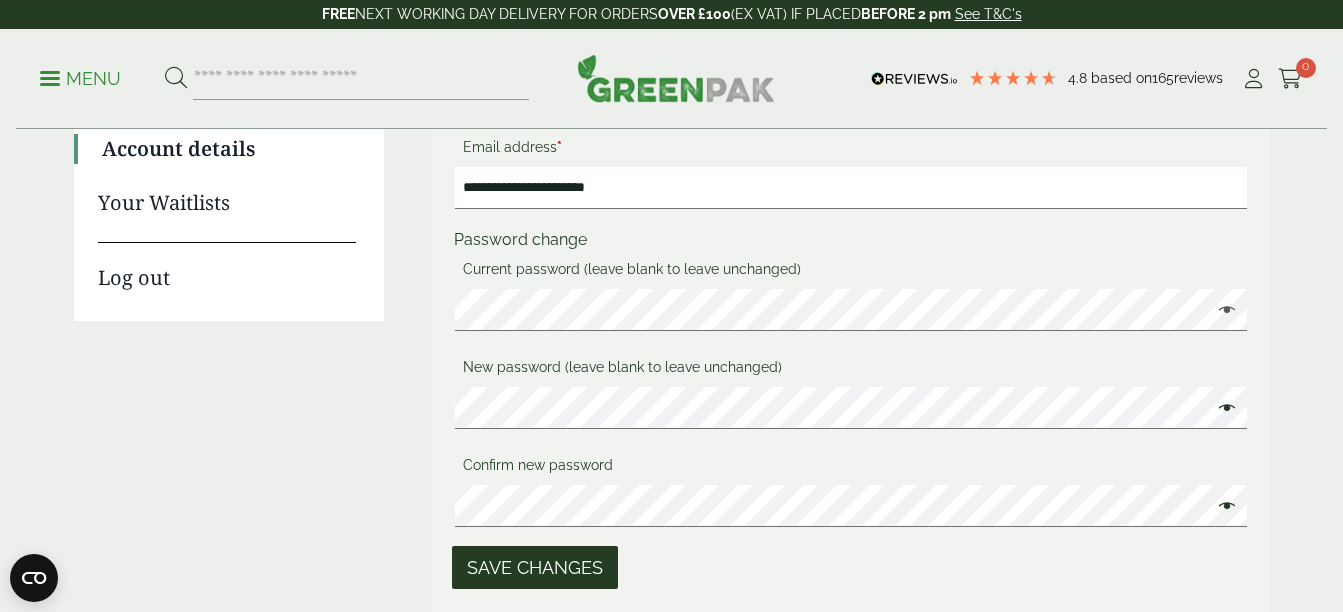 click on "Save changes" at bounding box center [535, 567] 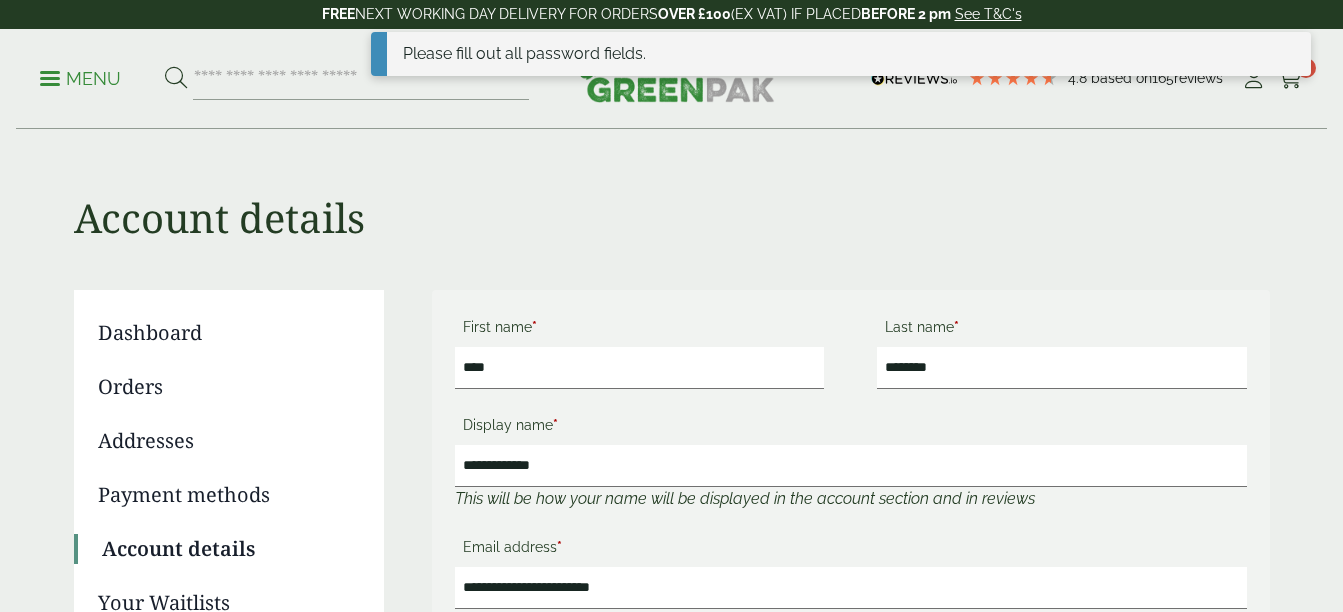 scroll, scrollTop: 0, scrollLeft: 0, axis: both 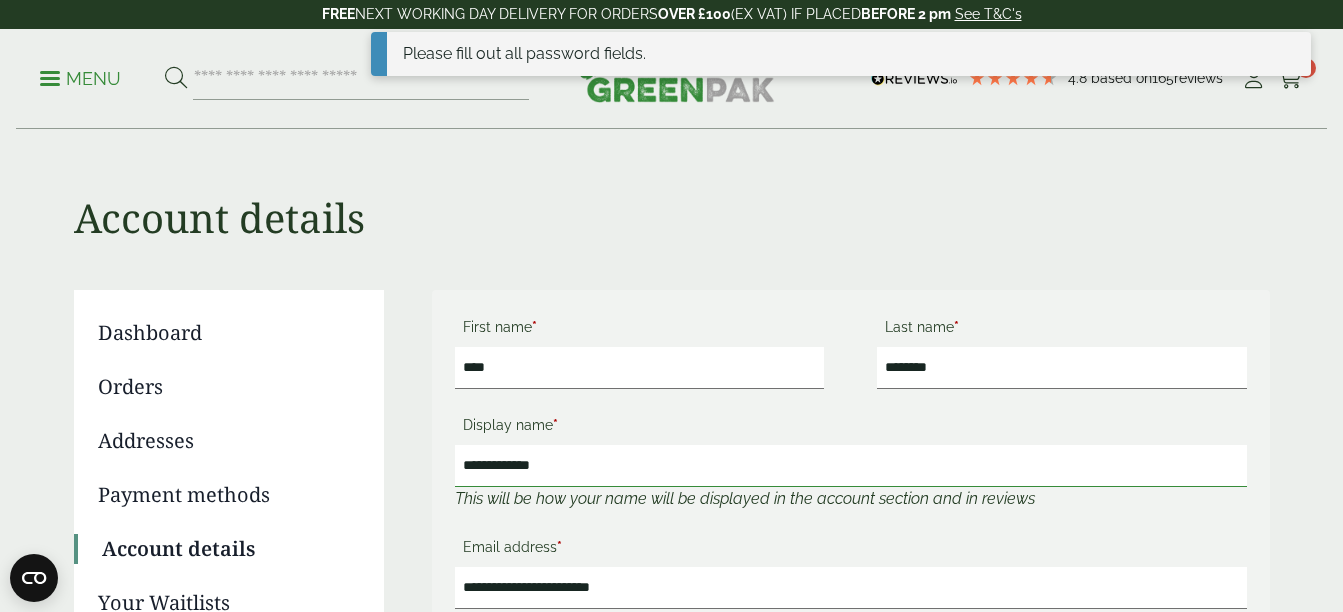 click on "**********" at bounding box center [851, 466] 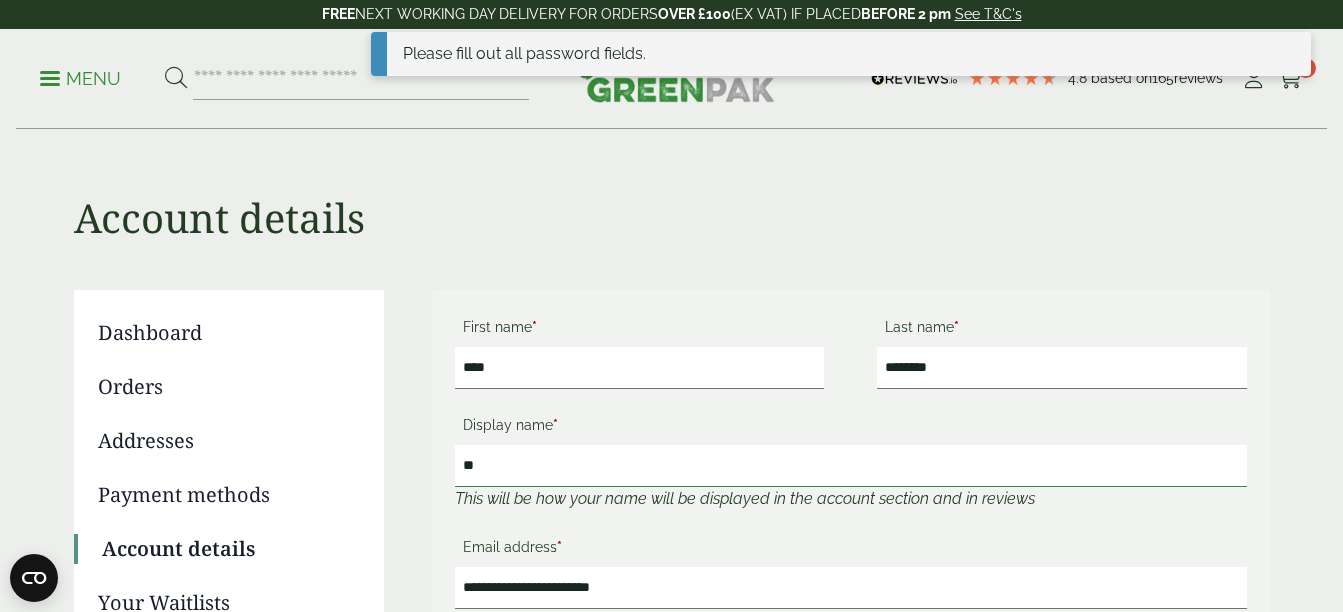 type on "*" 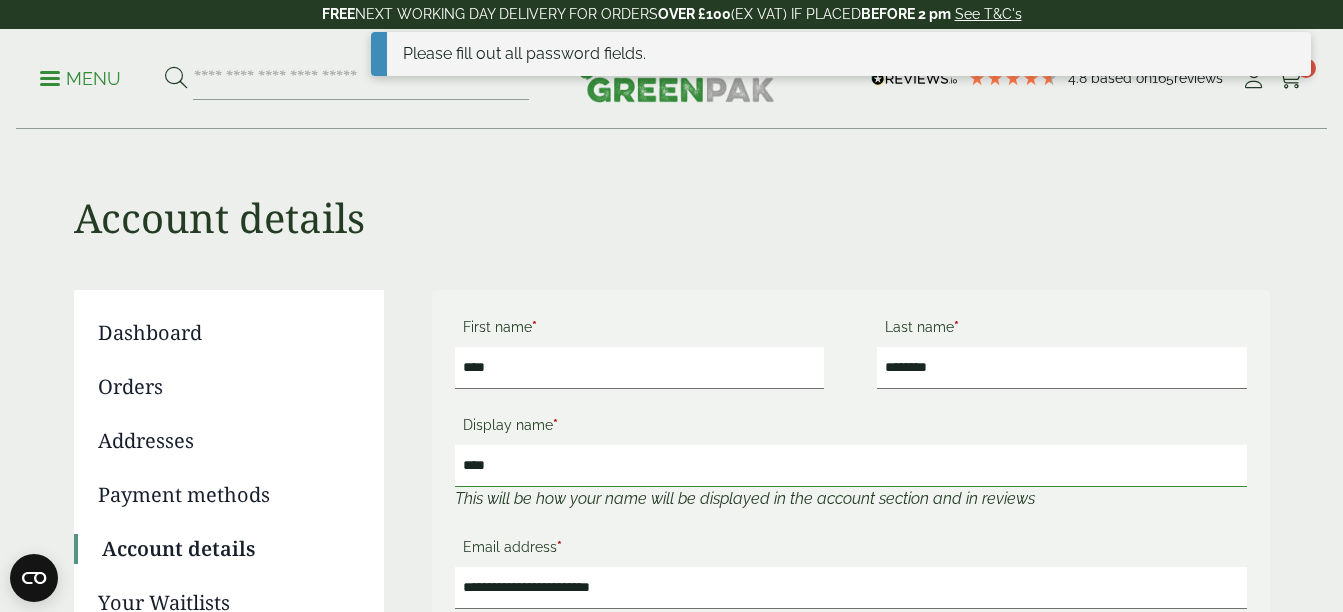 type on "**********" 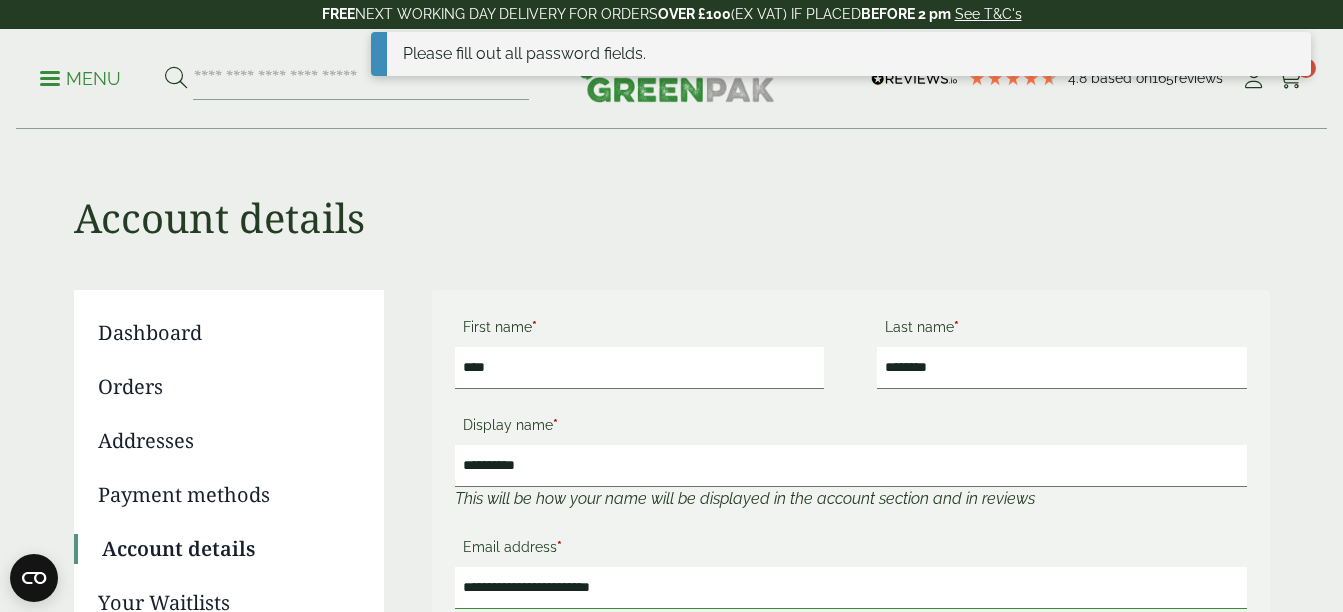 click on "**********" at bounding box center (851, 588) 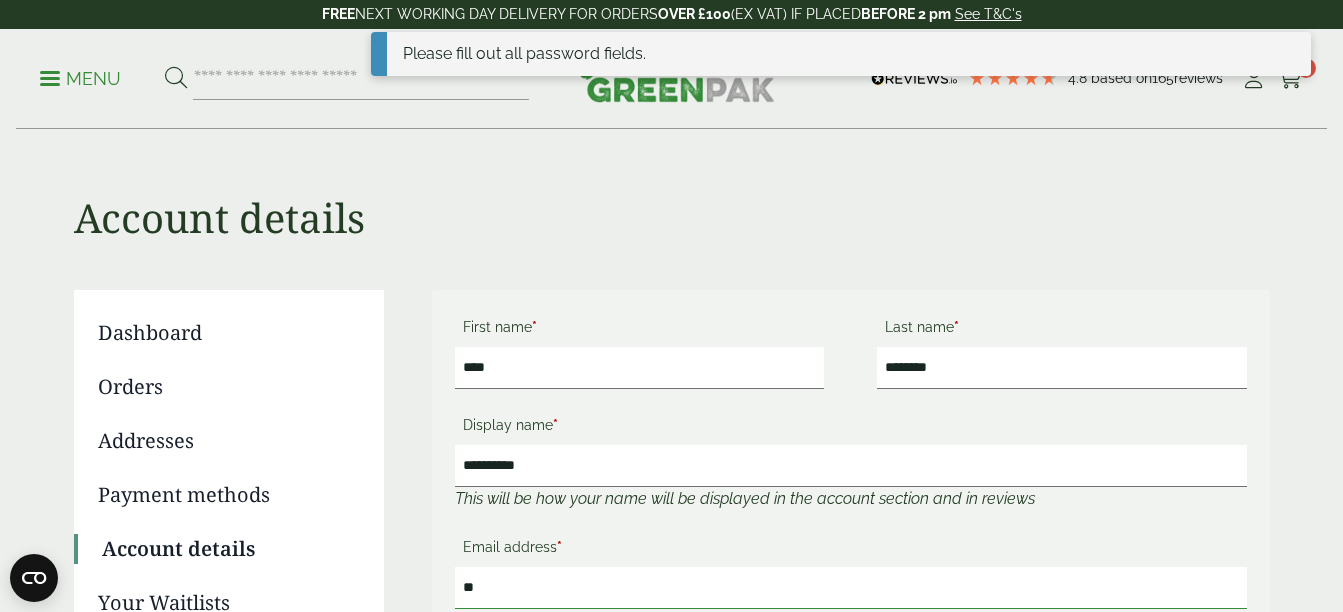 type on "*" 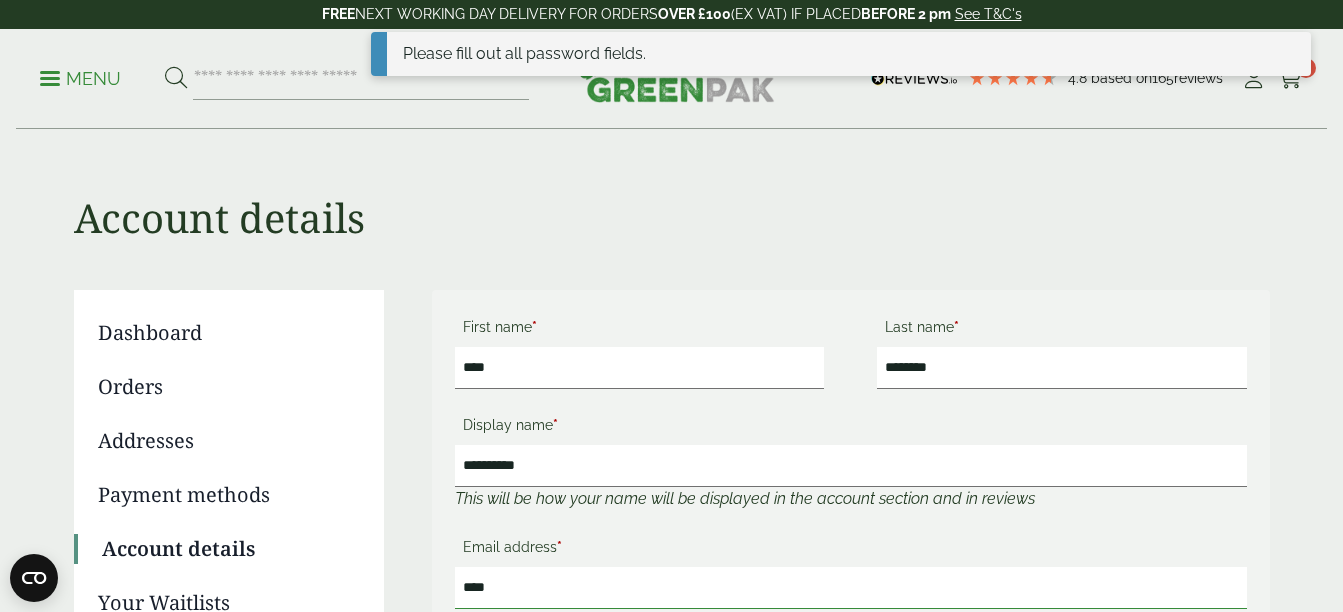 click on "****" at bounding box center (851, 588) 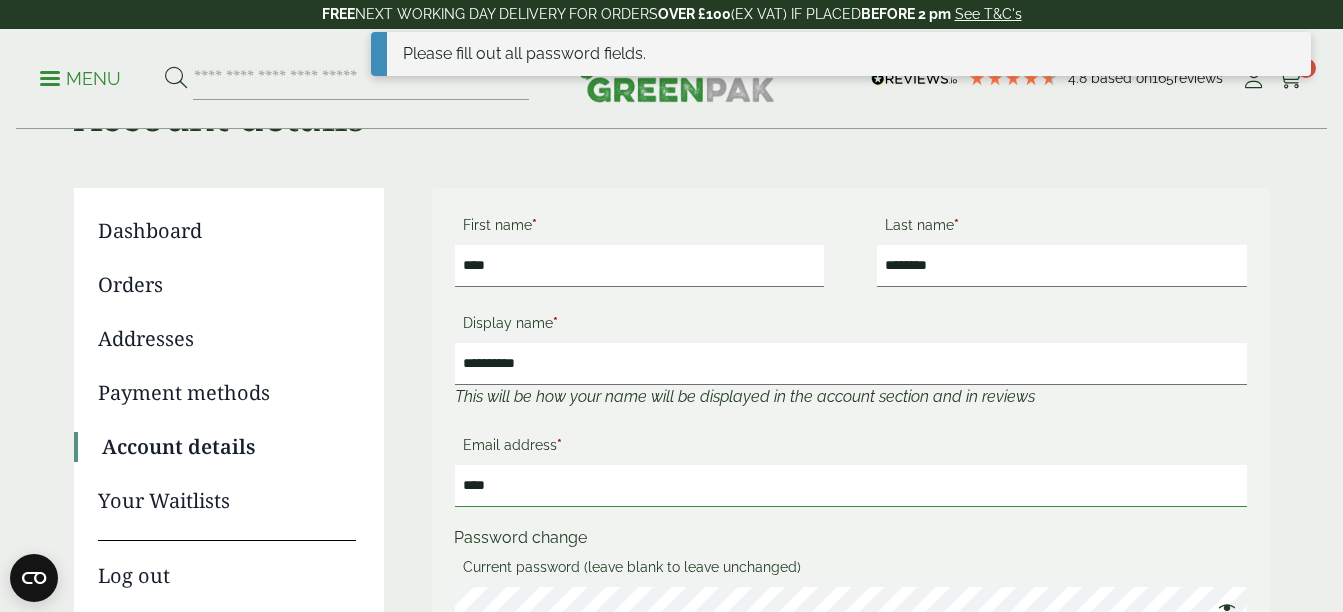 scroll, scrollTop: 120, scrollLeft: 0, axis: vertical 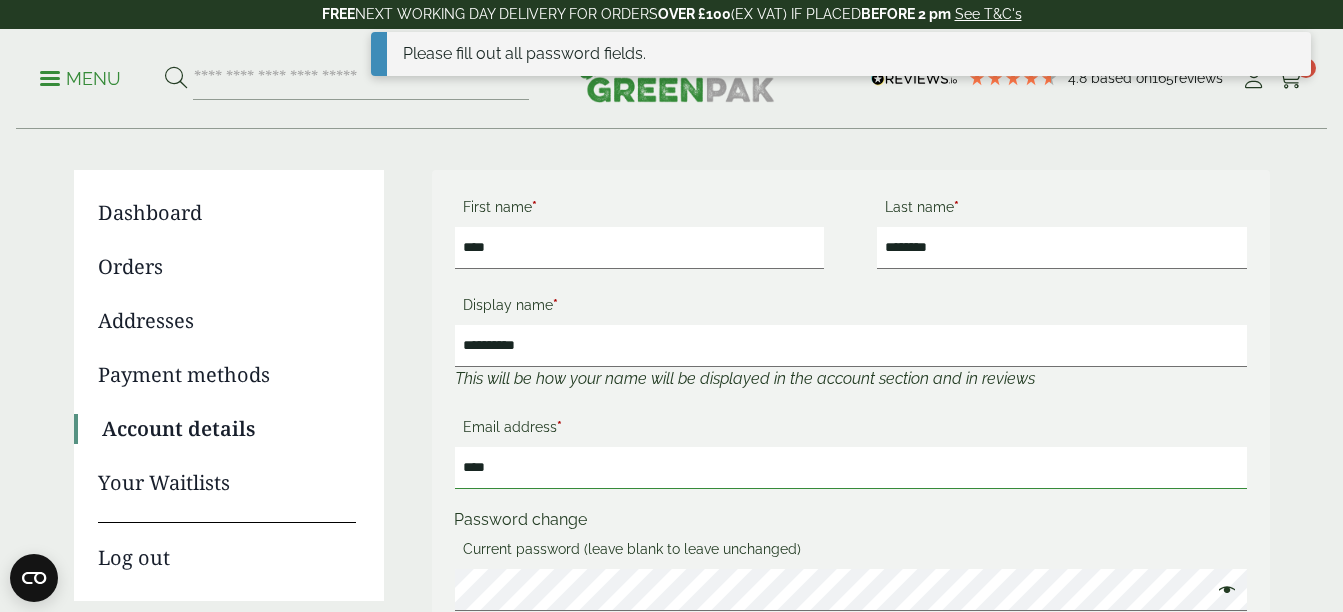 click on "****" at bounding box center (851, 468) 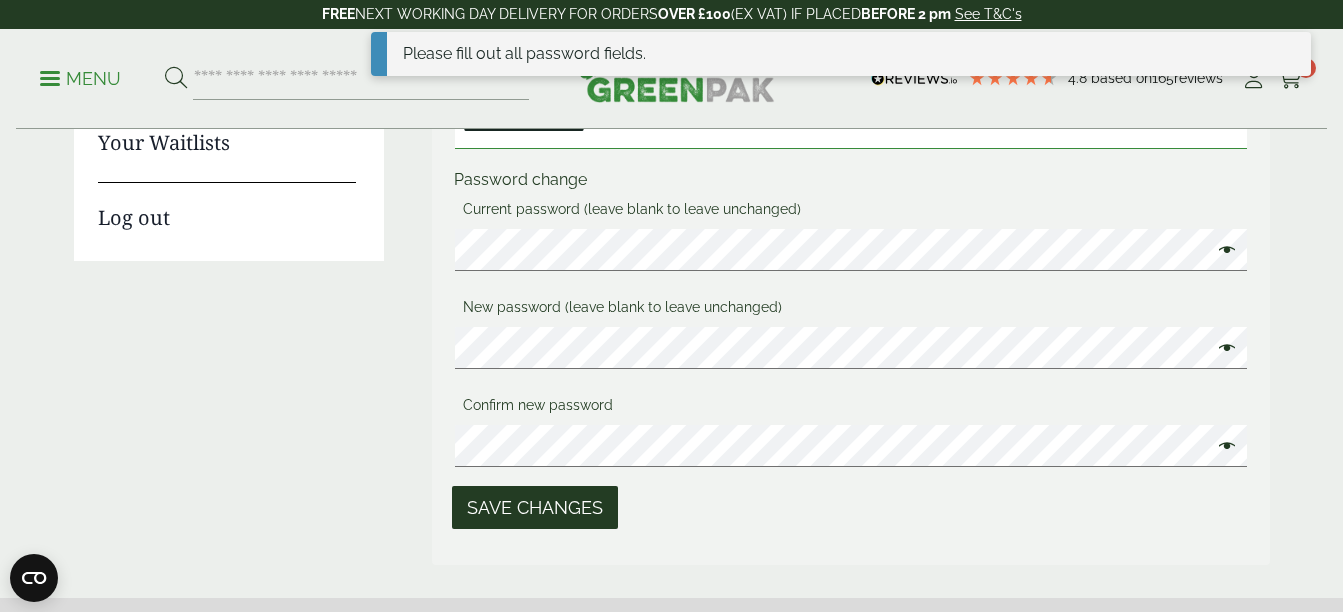 scroll, scrollTop: 480, scrollLeft: 0, axis: vertical 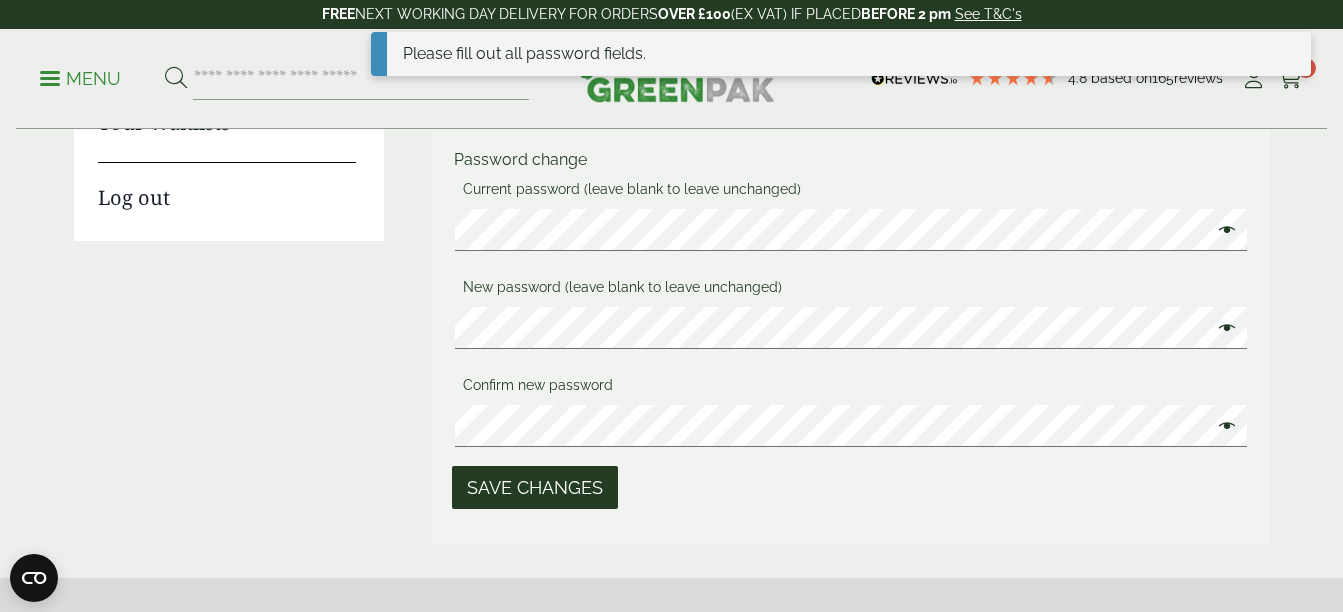 click on "Save changes" at bounding box center [535, 487] 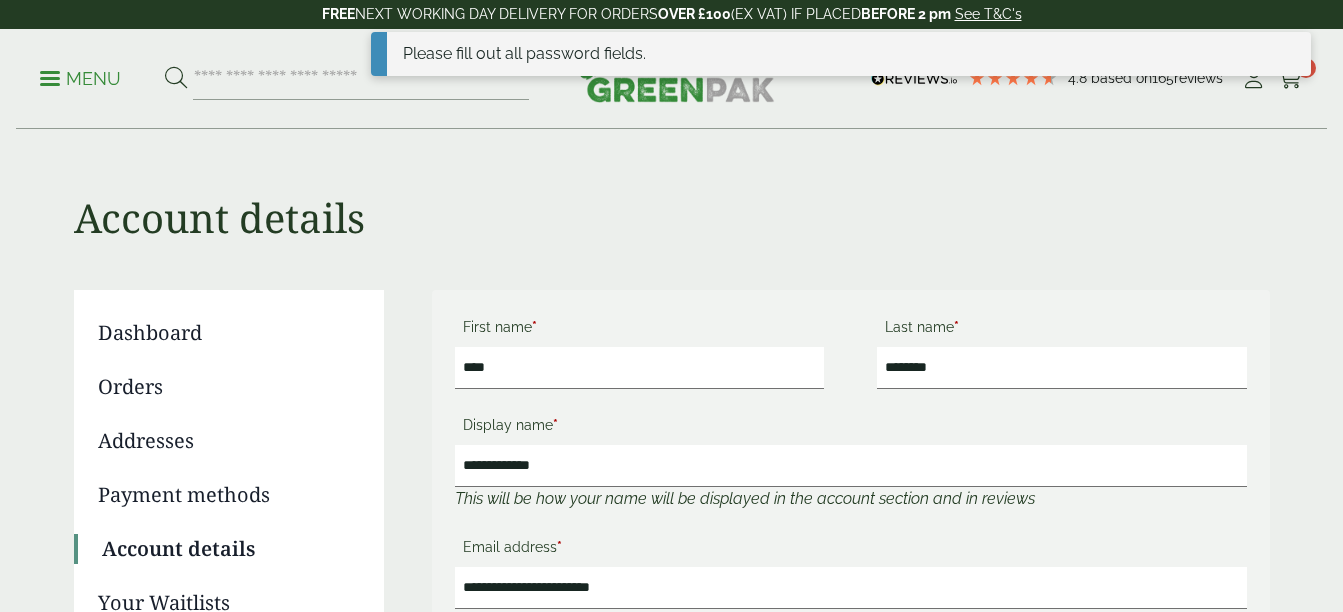 scroll, scrollTop: 0, scrollLeft: 0, axis: both 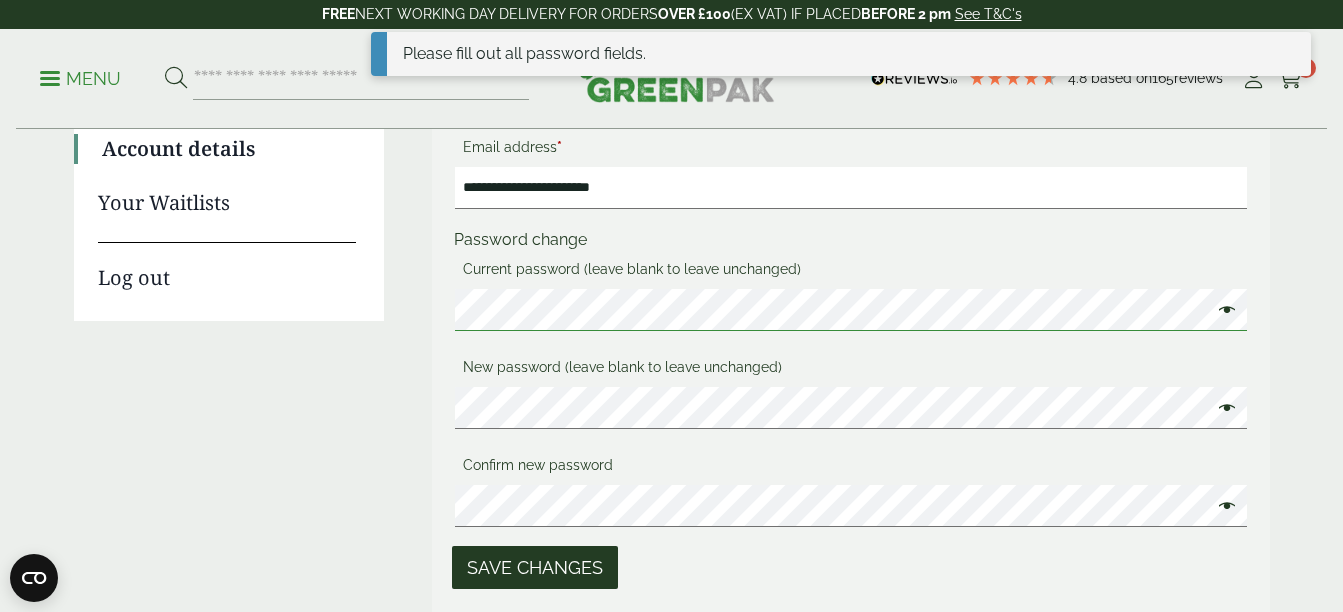 click on "**********" at bounding box center [672, 257] 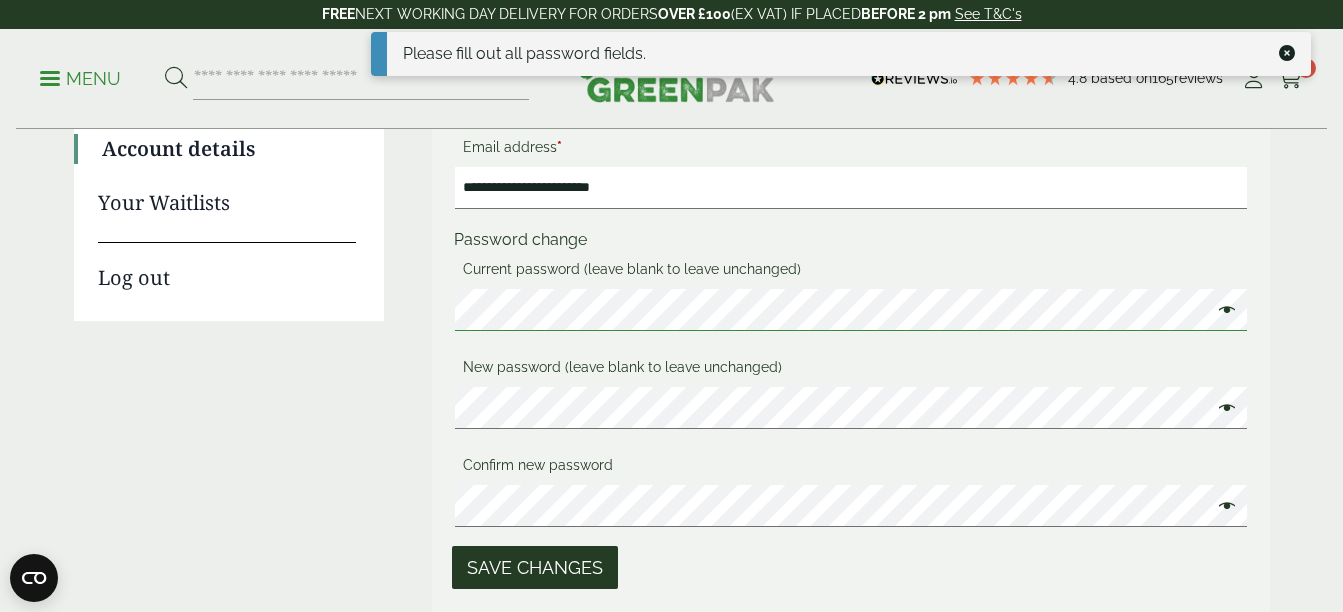 scroll, scrollTop: 0, scrollLeft: 0, axis: both 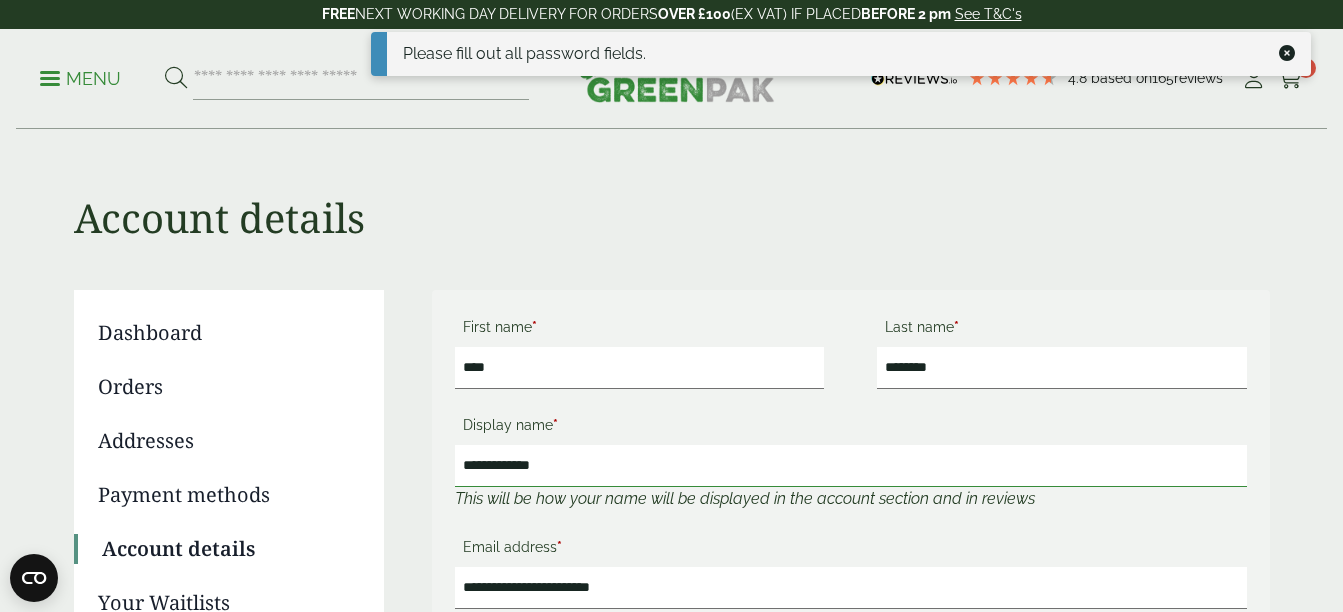 click on "**********" at bounding box center [851, 466] 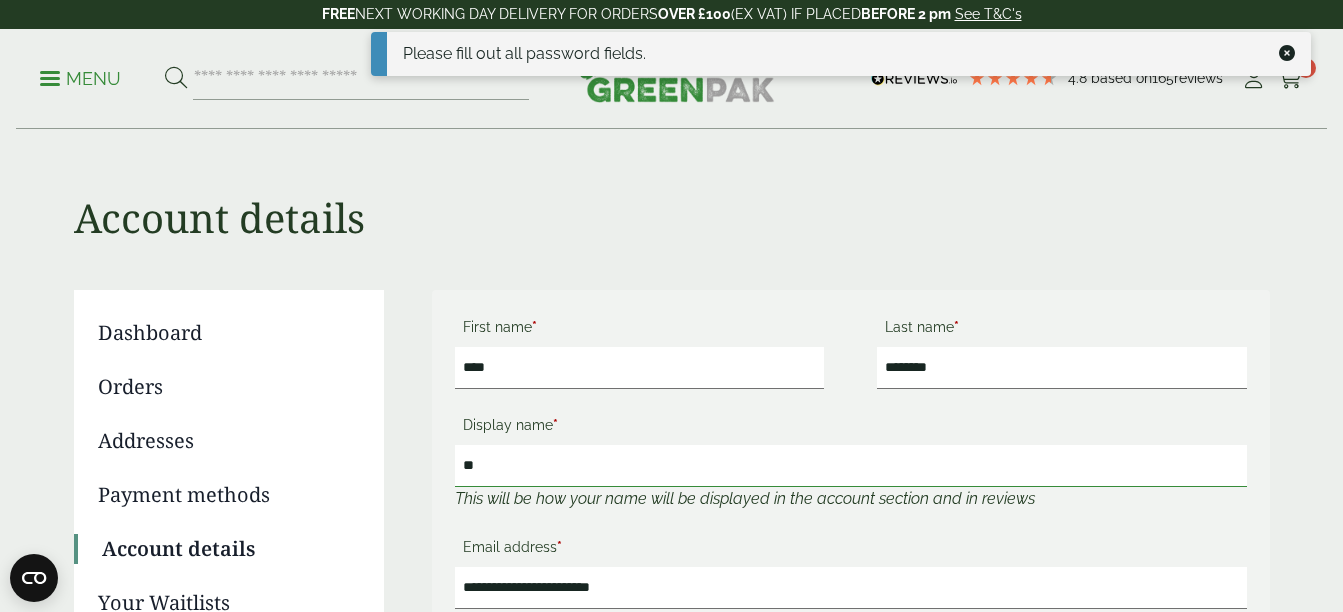 type on "*" 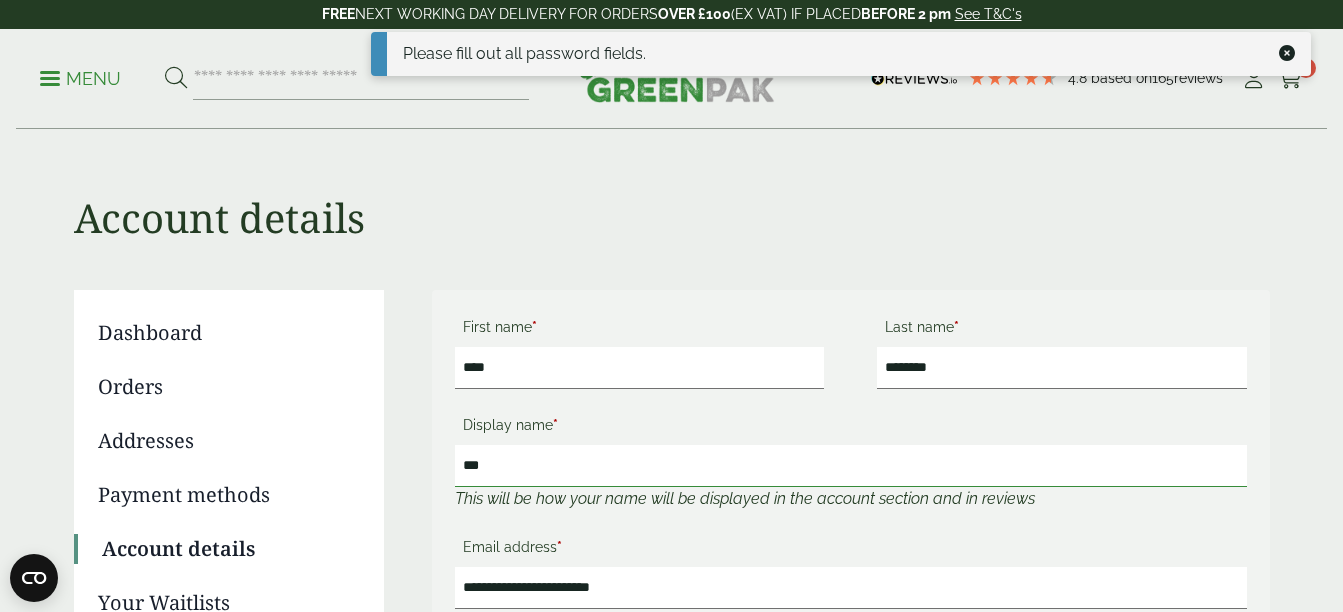 type on "**********" 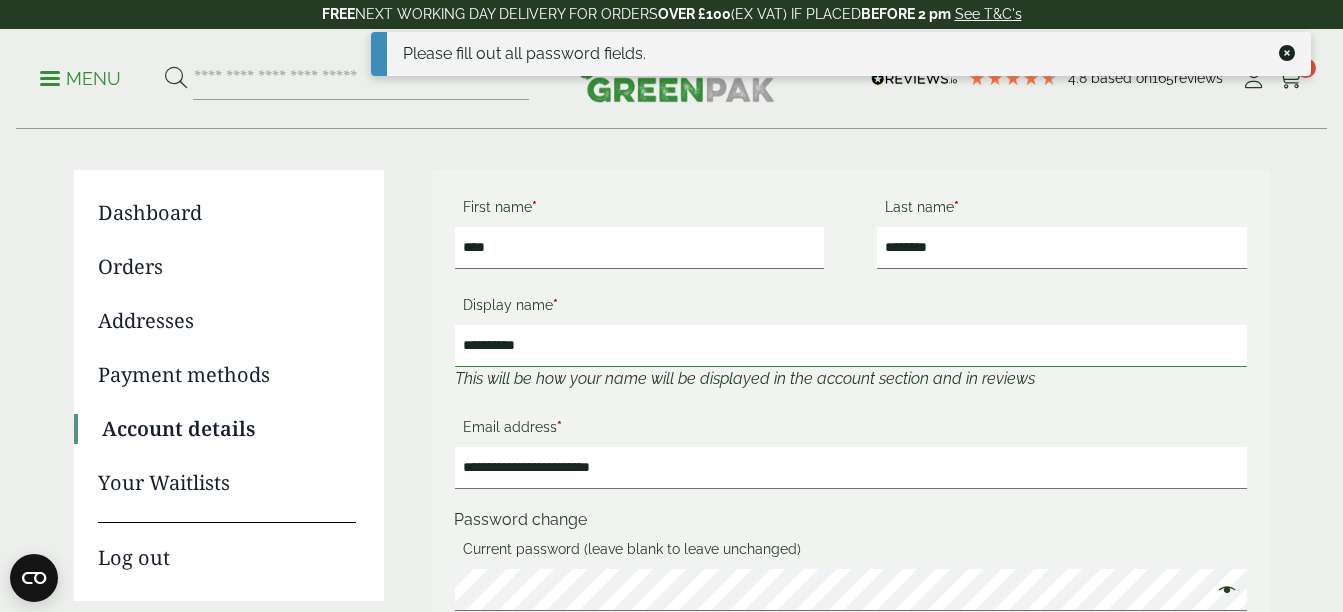 scroll, scrollTop: 160, scrollLeft: 0, axis: vertical 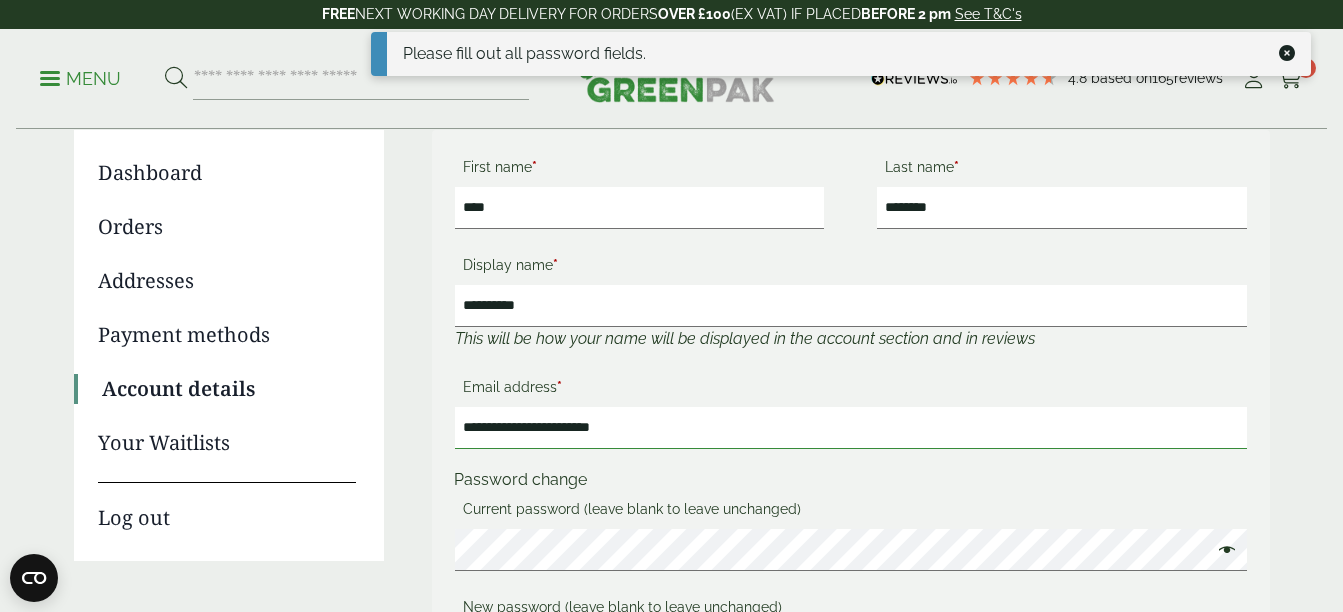 drag, startPoint x: 664, startPoint y: 440, endPoint x: 438, endPoint y: 439, distance: 226.00221 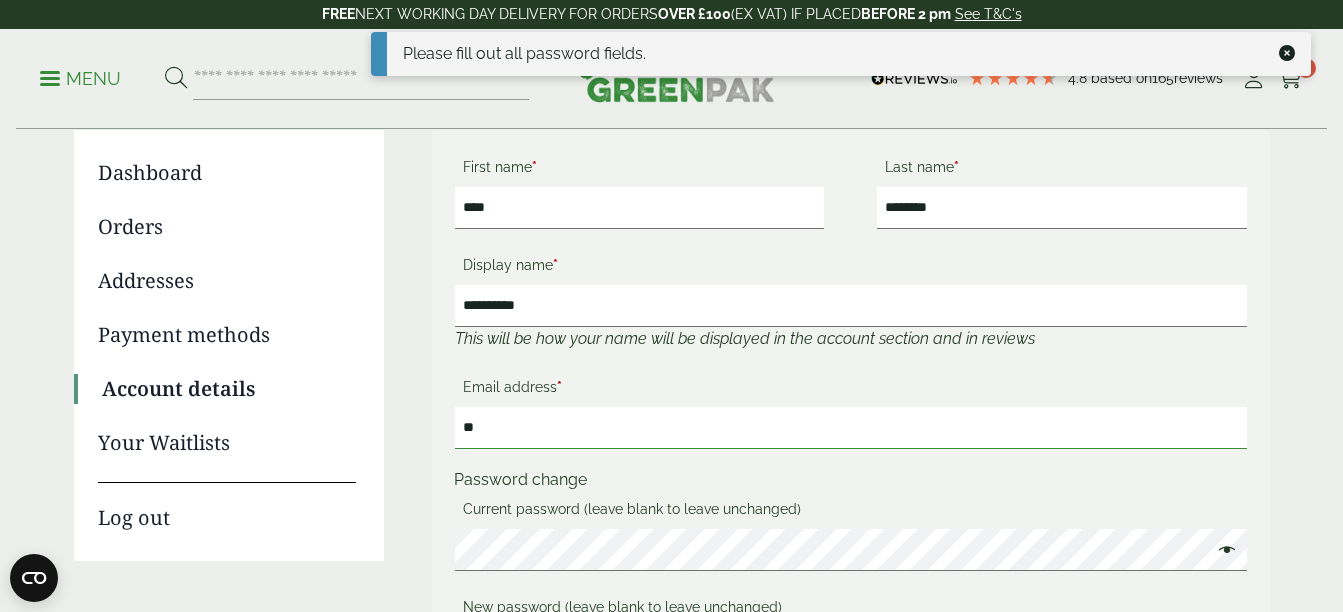 type on "**********" 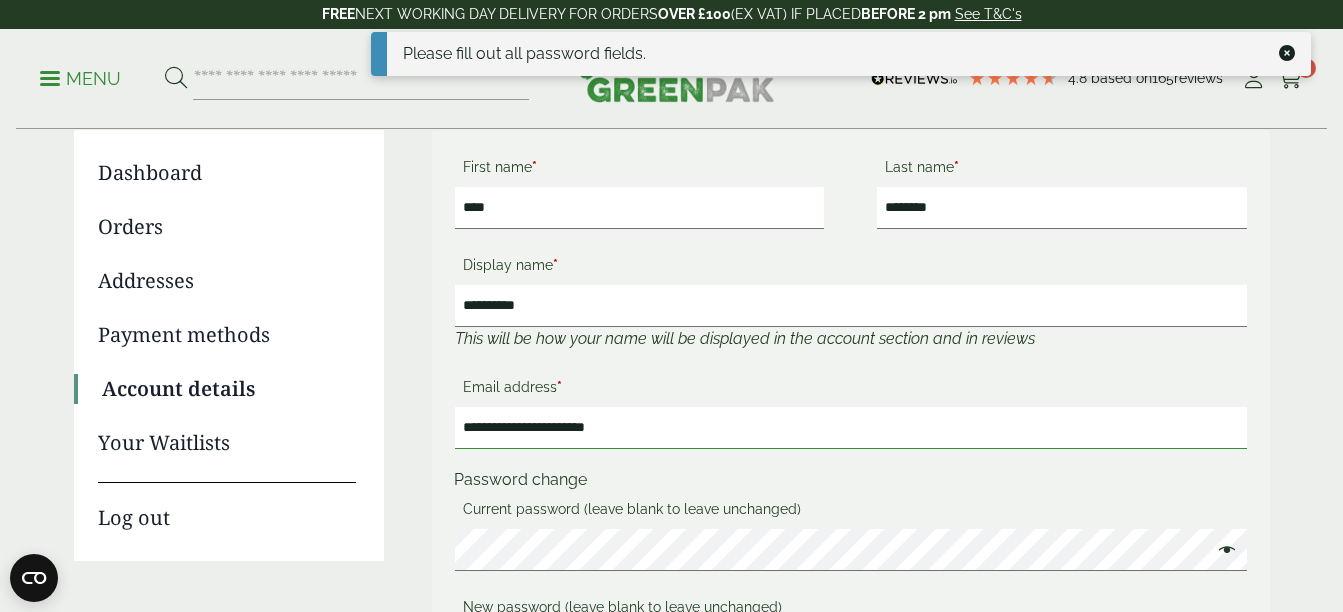 scroll, scrollTop: 200, scrollLeft: 0, axis: vertical 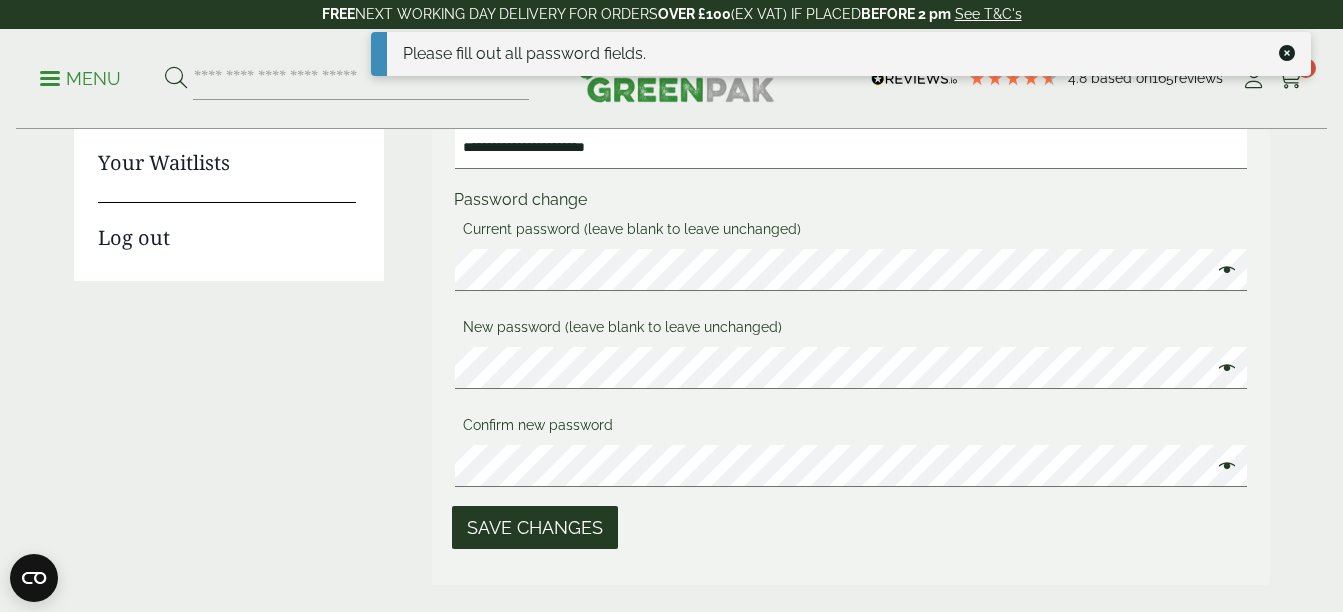 click on "Save changes" at bounding box center [535, 527] 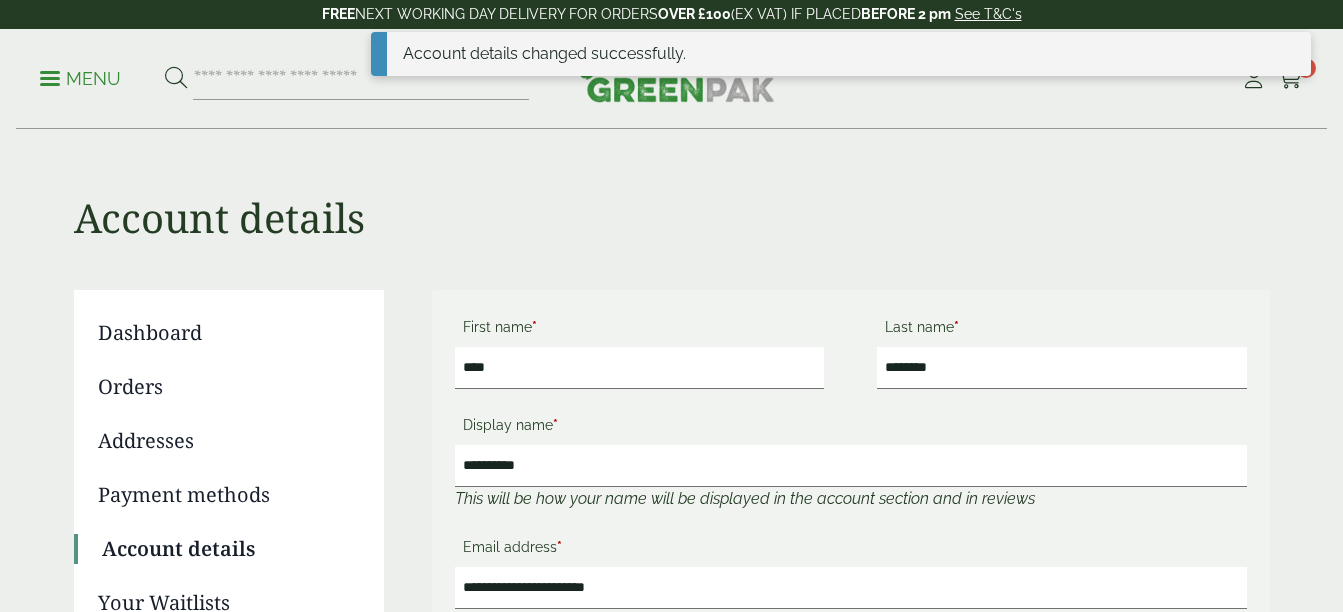 scroll, scrollTop: 0, scrollLeft: 0, axis: both 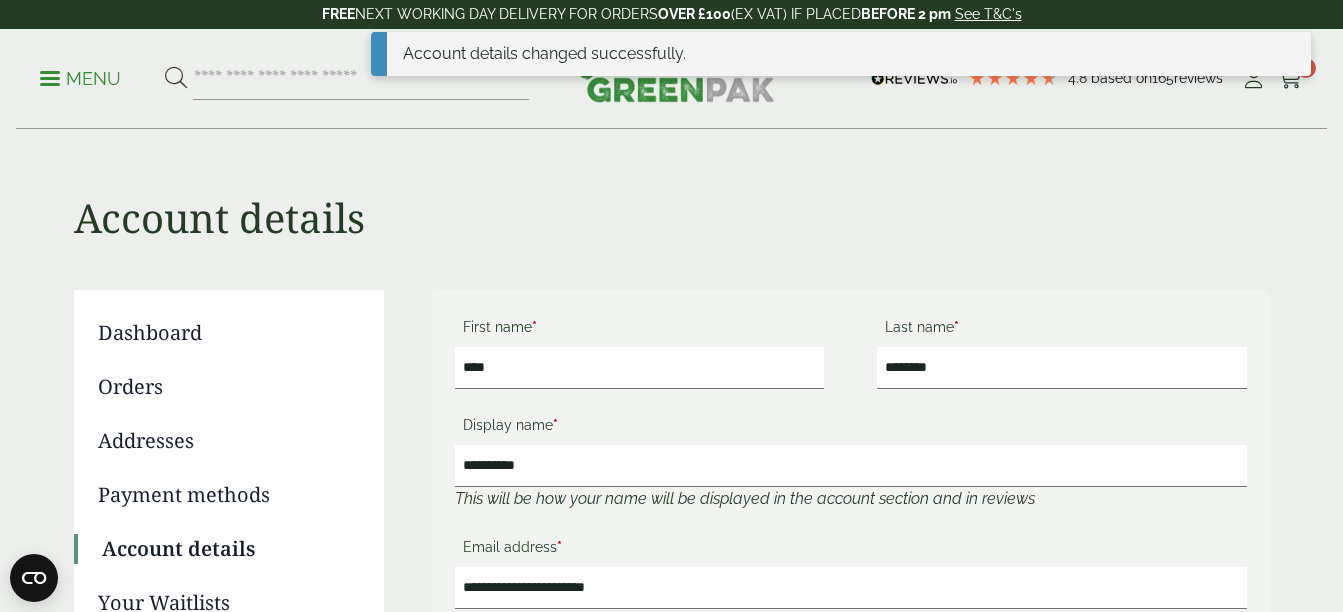 click on "Payment methods" at bounding box center (227, 495) 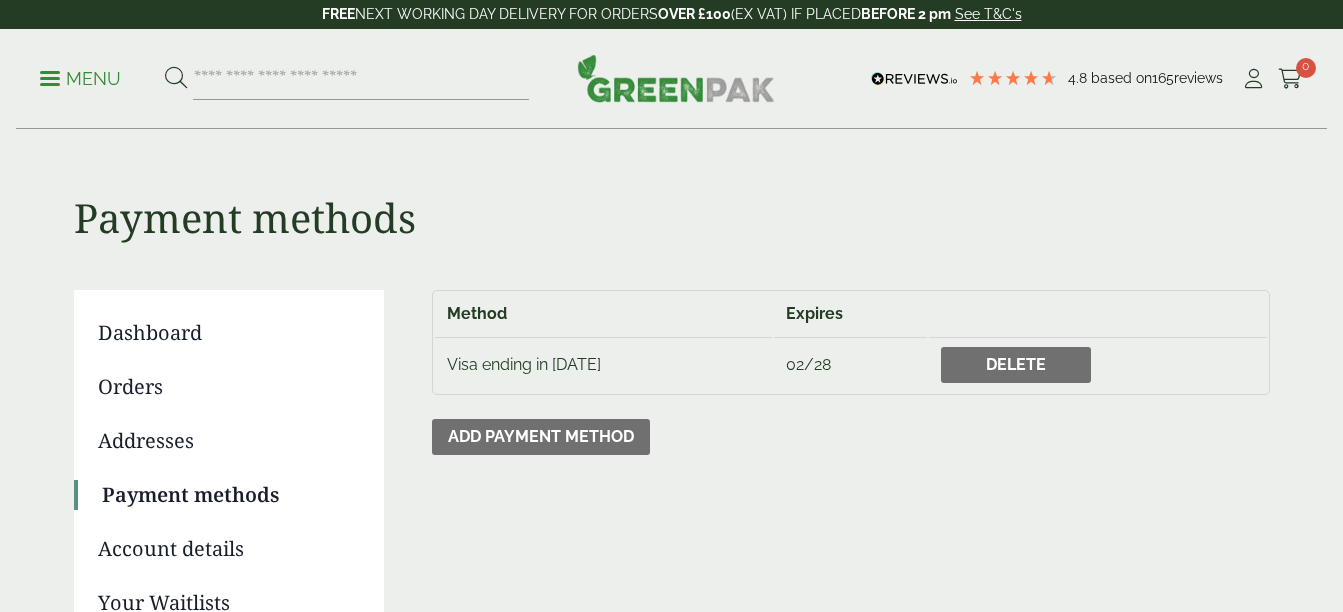 scroll, scrollTop: 0, scrollLeft: 0, axis: both 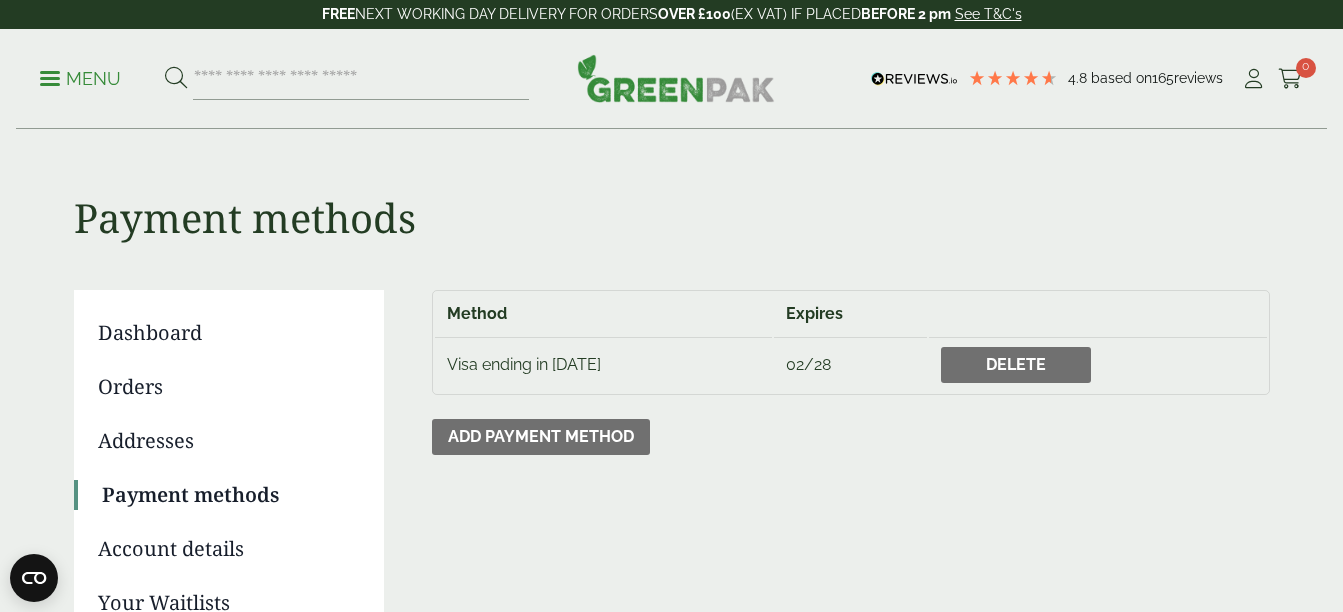 click on "Addresses" at bounding box center [227, 441] 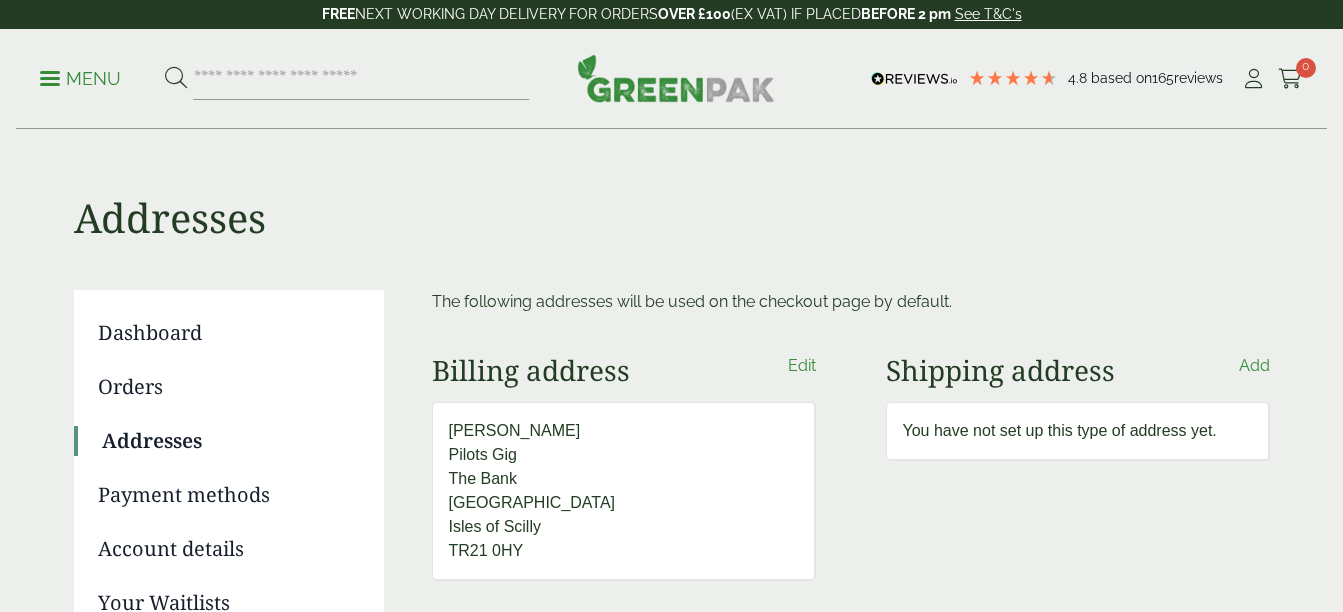 scroll, scrollTop: 0, scrollLeft: 0, axis: both 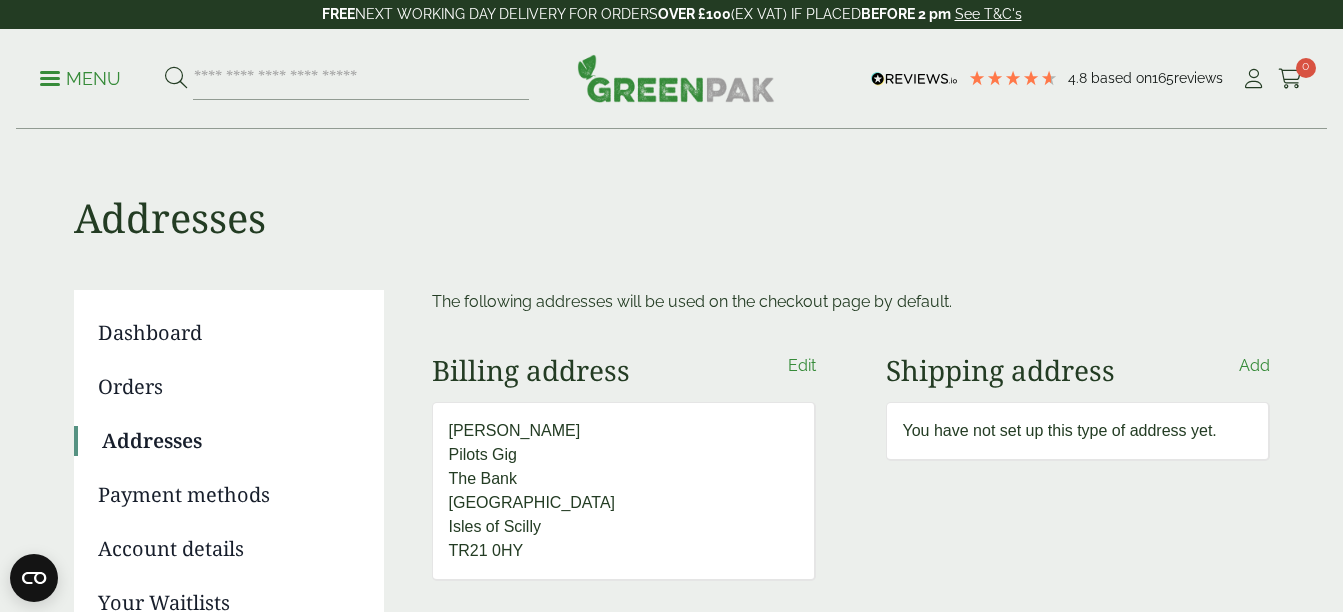 click on "Orders" at bounding box center (227, 387) 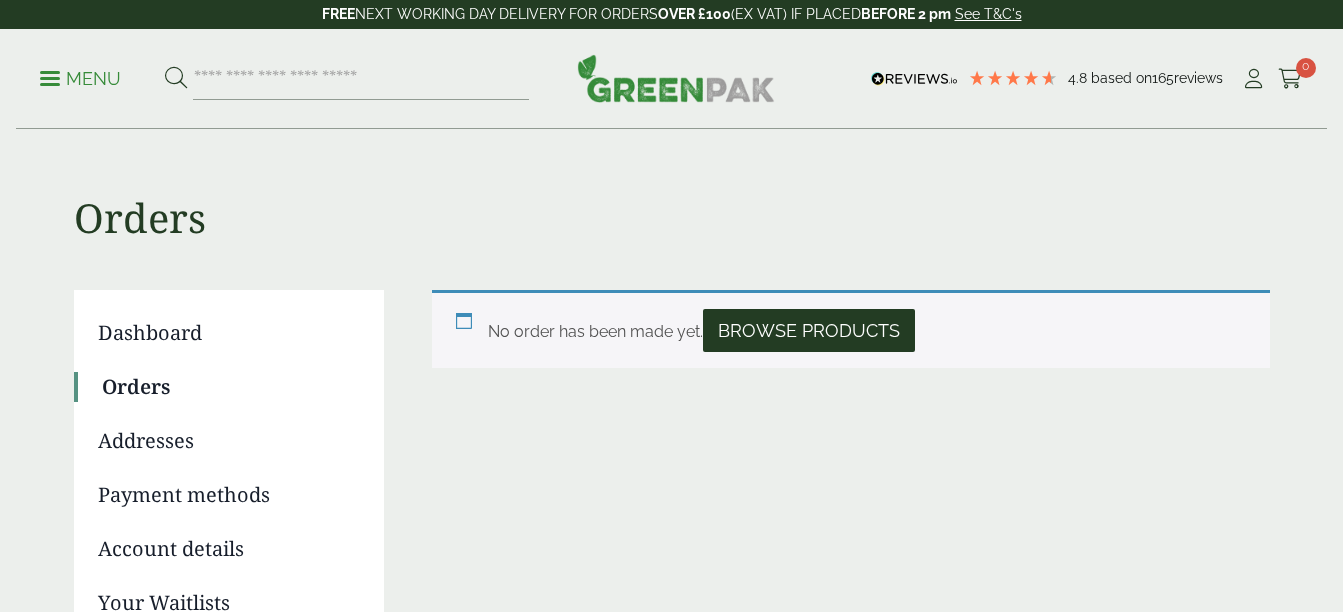 scroll, scrollTop: 0, scrollLeft: 0, axis: both 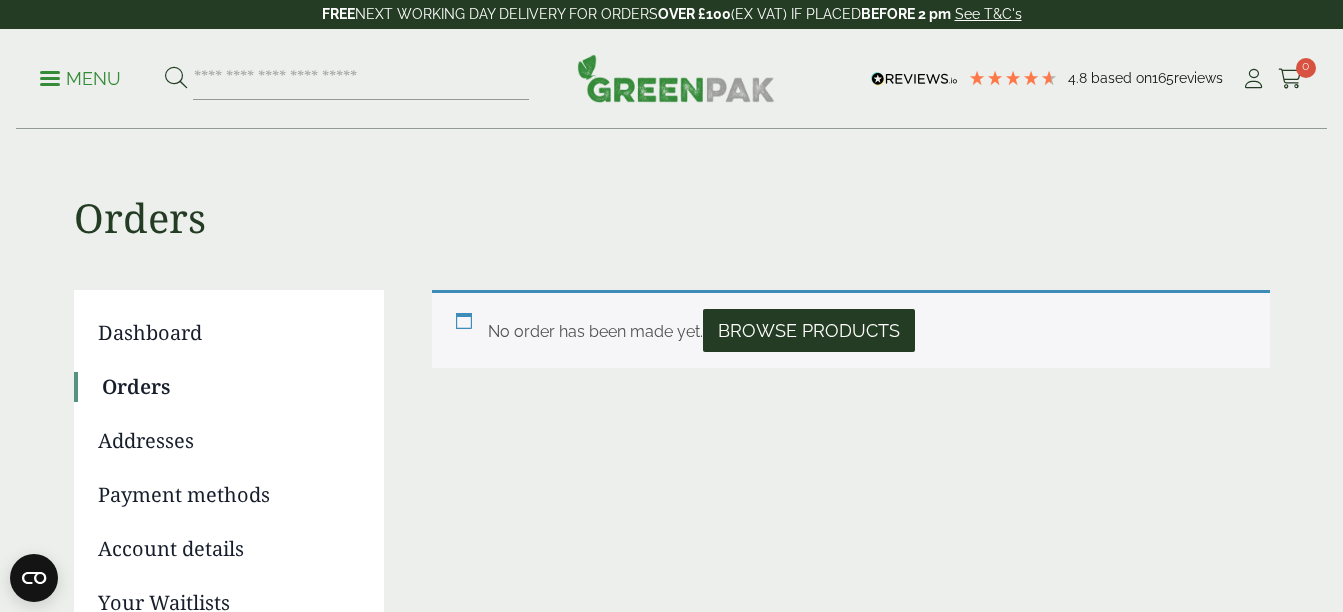 click on "Browse products" at bounding box center [809, 331] 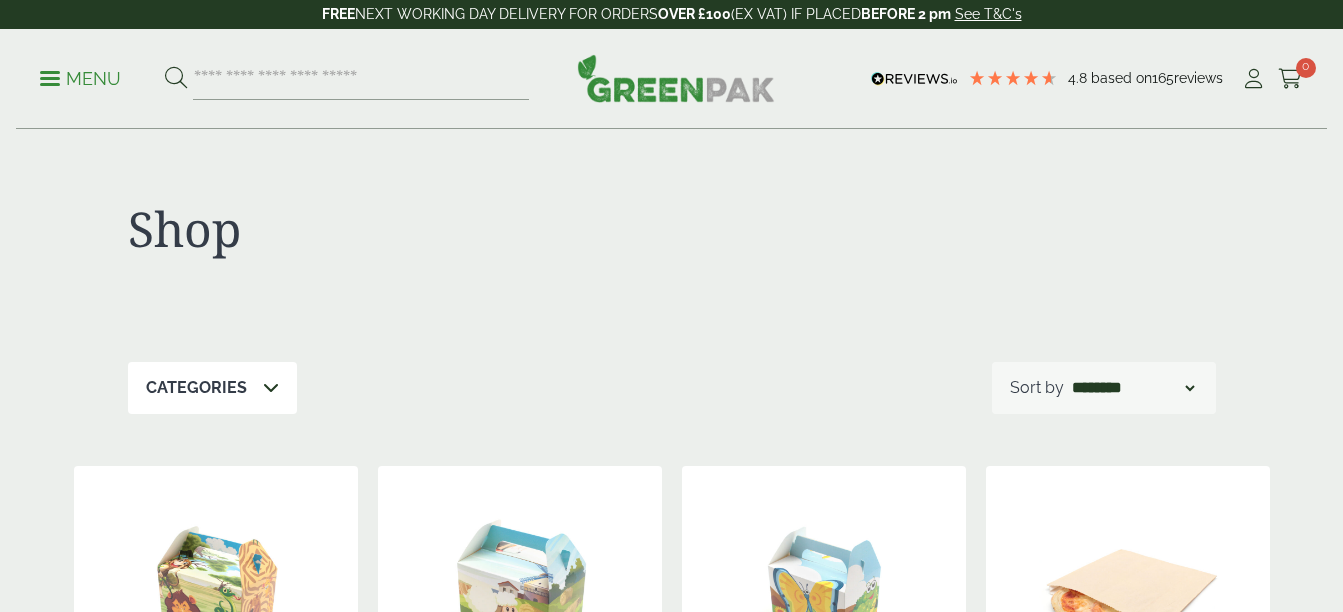 scroll, scrollTop: 0, scrollLeft: 0, axis: both 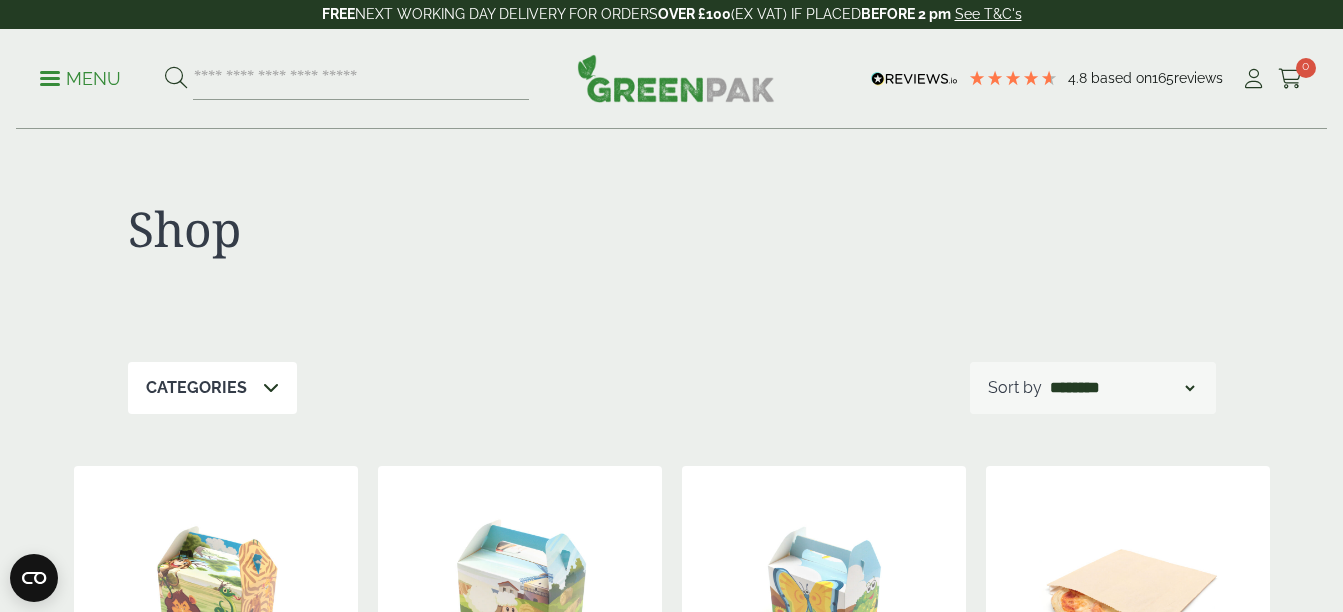 click at bounding box center [271, 387] 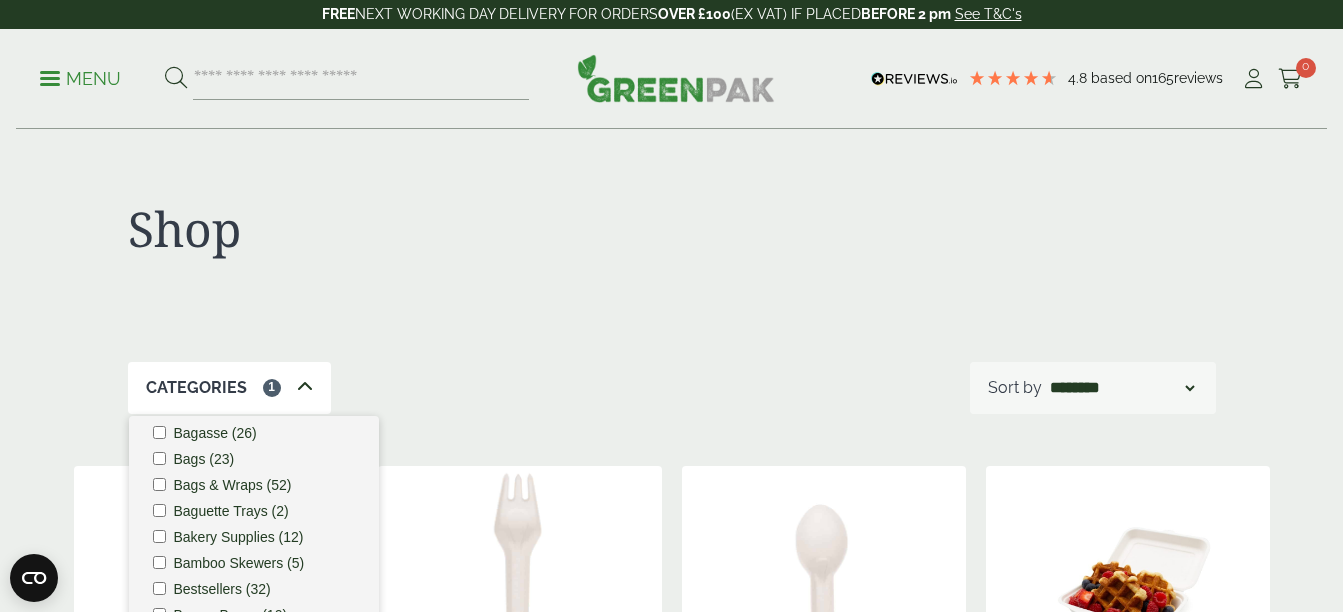 scroll, scrollTop: 0, scrollLeft: 0, axis: both 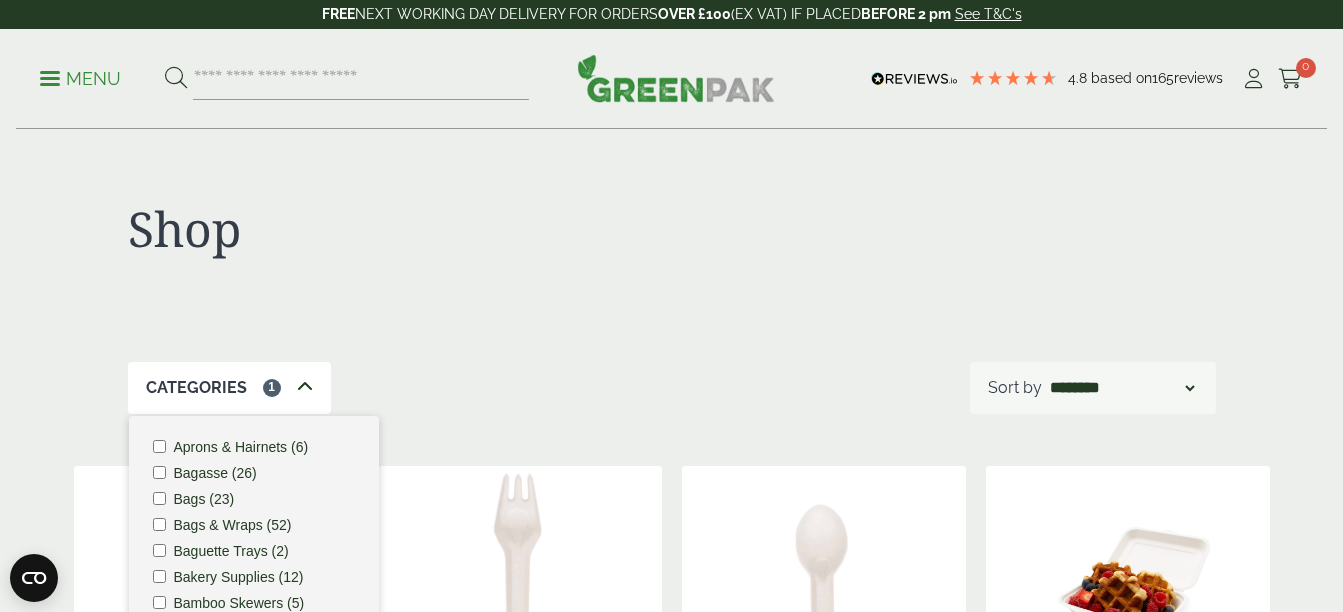 click on "Aprons & Hairnets (6)
Bagasse (26)
Bags (23)
Bags & Wraps (52)
Baguette Trays (2)
Bakery Supplies (12)
Bamboo Skewers (5)
Bestsellers (32) Cleaning (4)" at bounding box center [254, 566] 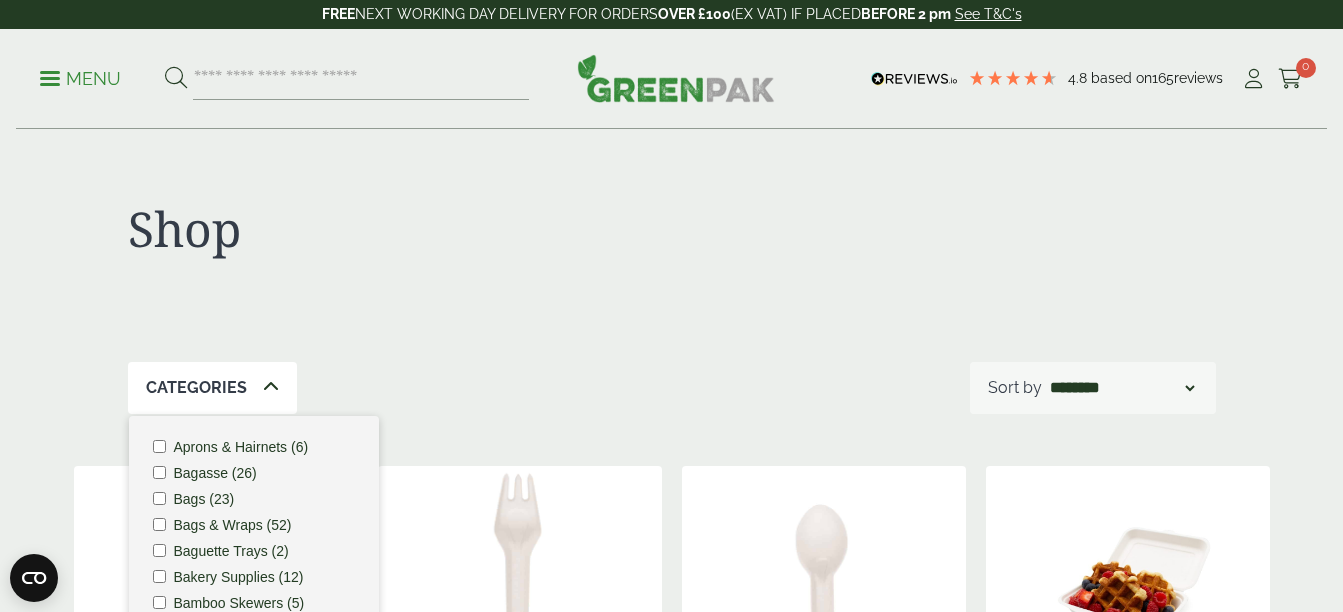 click on "Bagasse (26)" at bounding box center (215, 473) 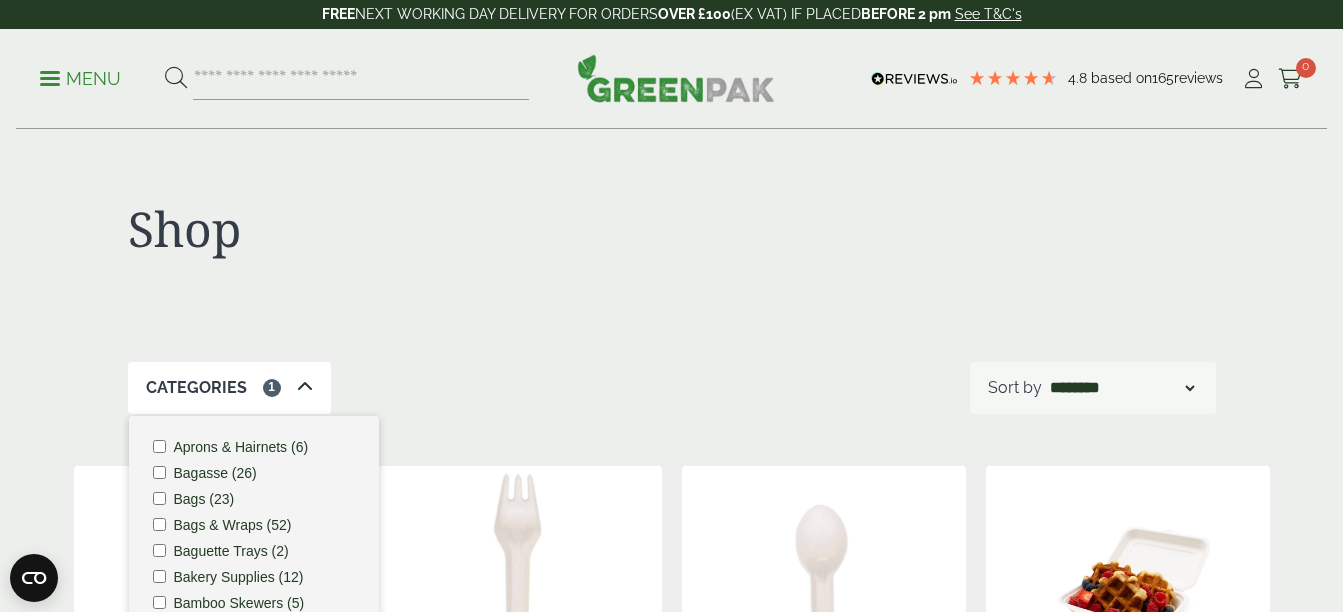 click on "Shop
Categories 1
Aprons & Hairnets (6)
Bagasse (26)
Bags (23)
Bags & Wraps (52)
Baguette Trays (2) ****" at bounding box center (671, 1349) 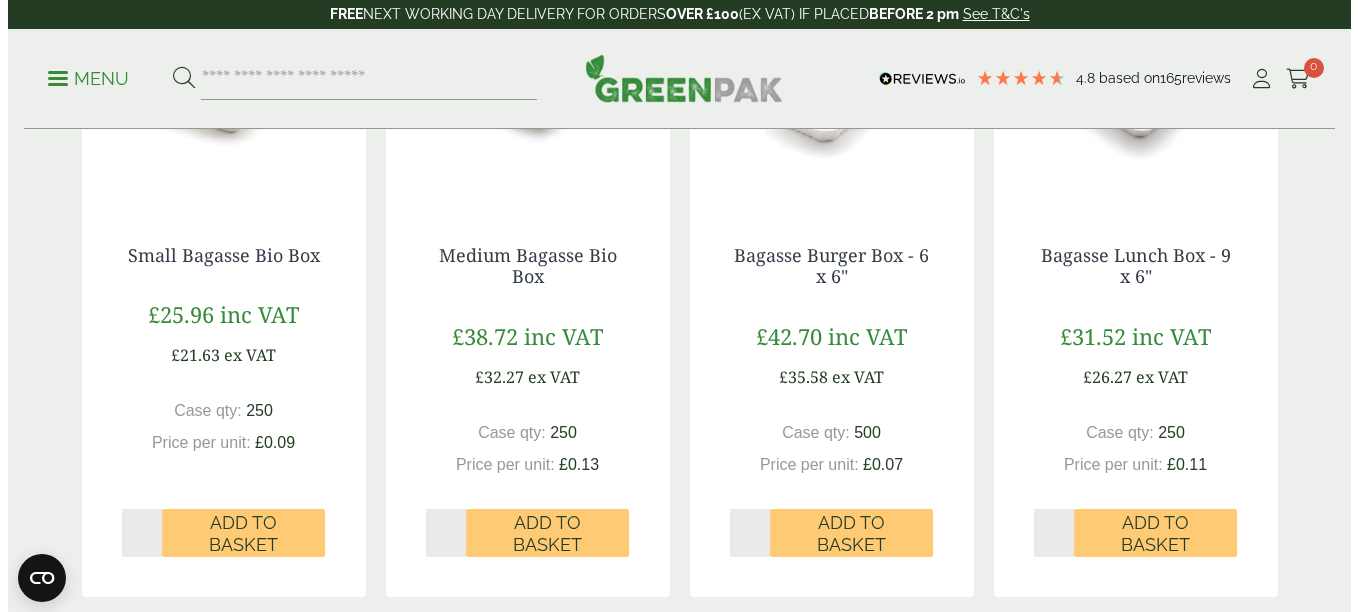 scroll, scrollTop: 1200, scrollLeft: 0, axis: vertical 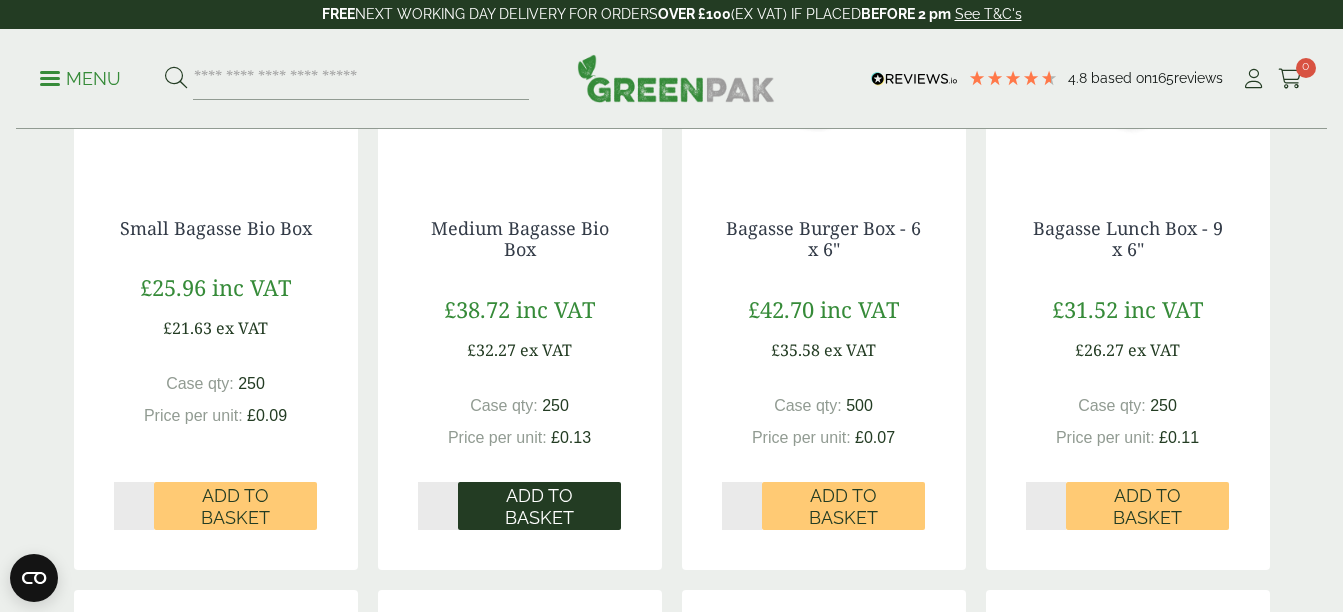 click on "Add to Basket" at bounding box center (539, 506) 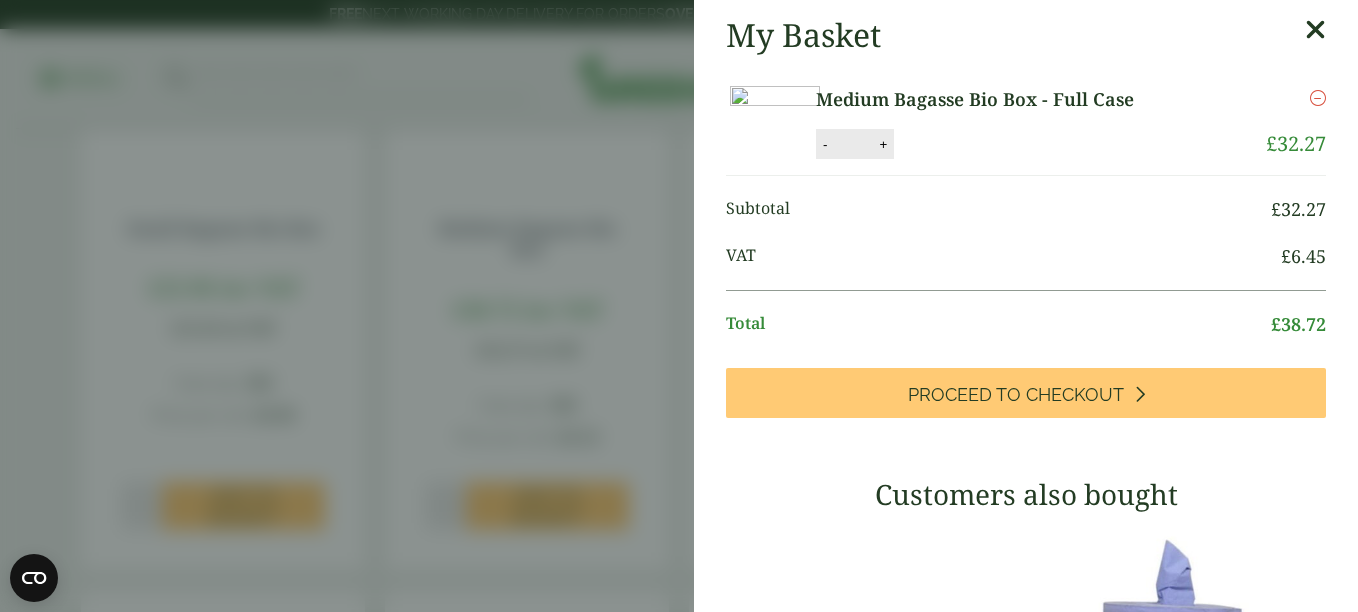 click at bounding box center (775, 116) 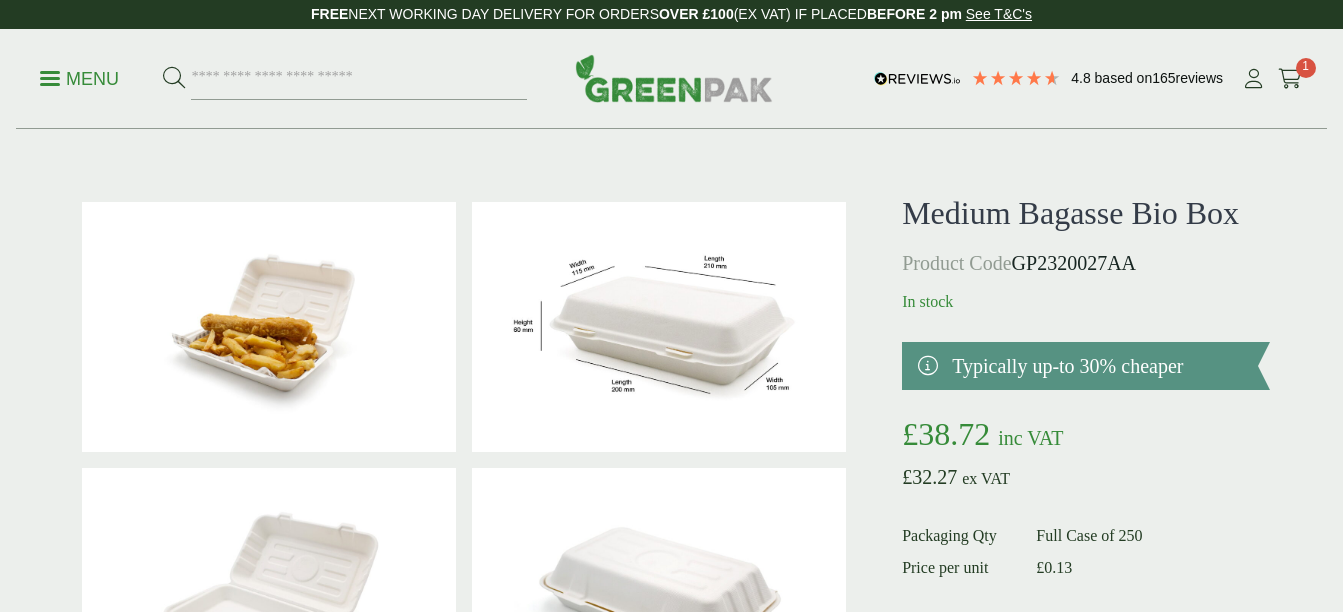 scroll, scrollTop: 0, scrollLeft: 0, axis: both 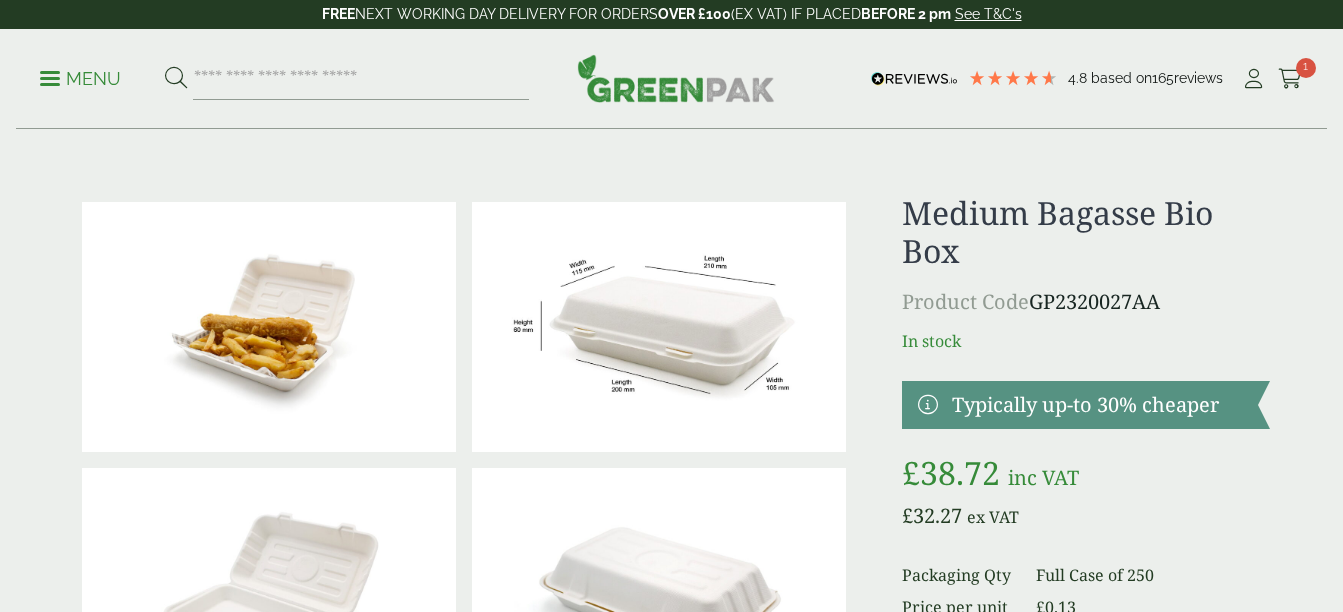 click at bounding box center [659, 327] 